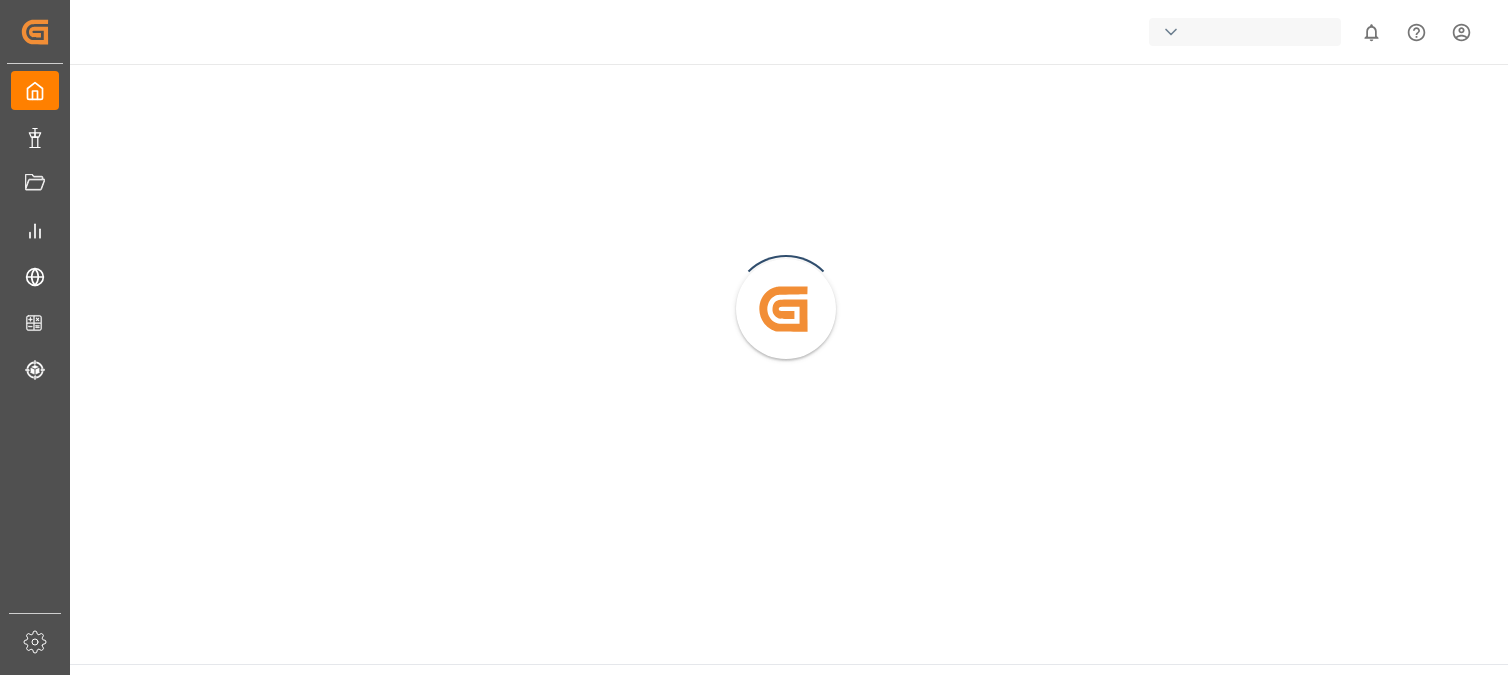scroll, scrollTop: 0, scrollLeft: 0, axis: both 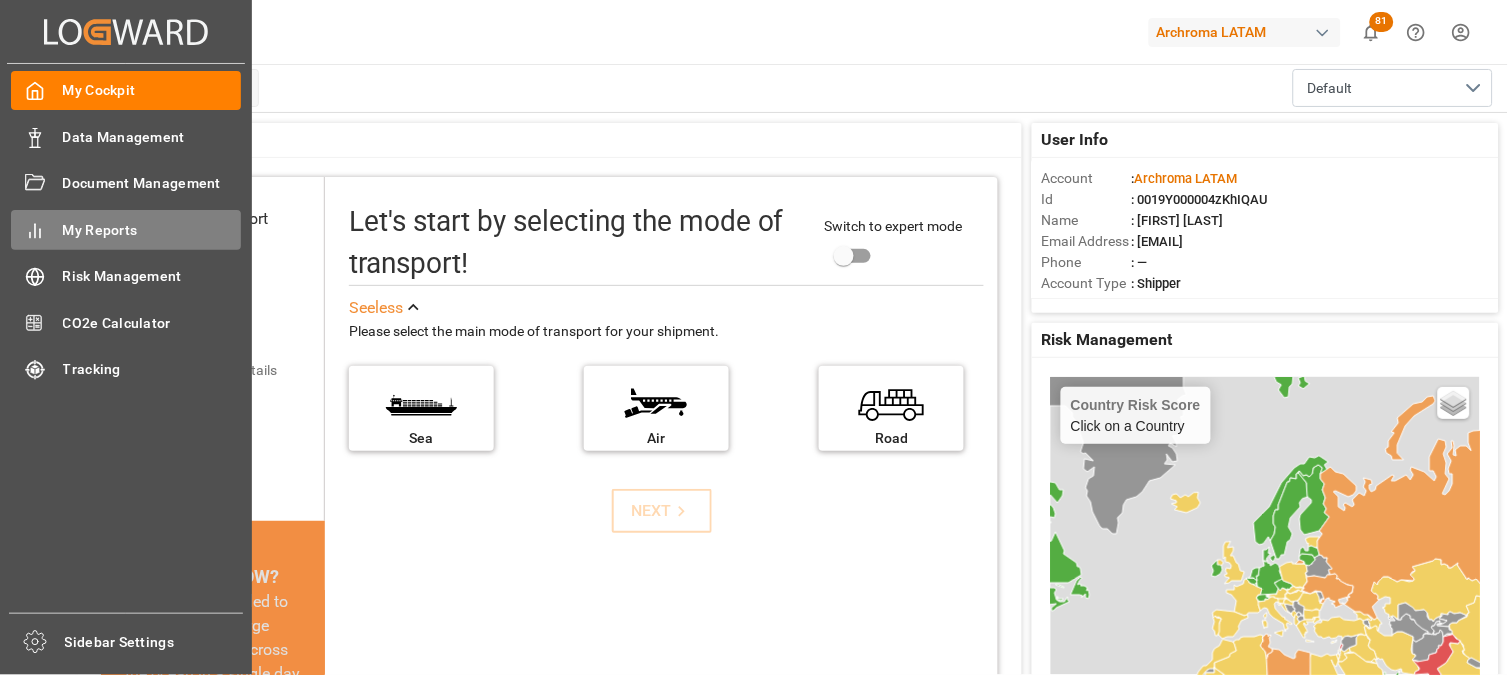 click on "My Reports" at bounding box center (152, 230) 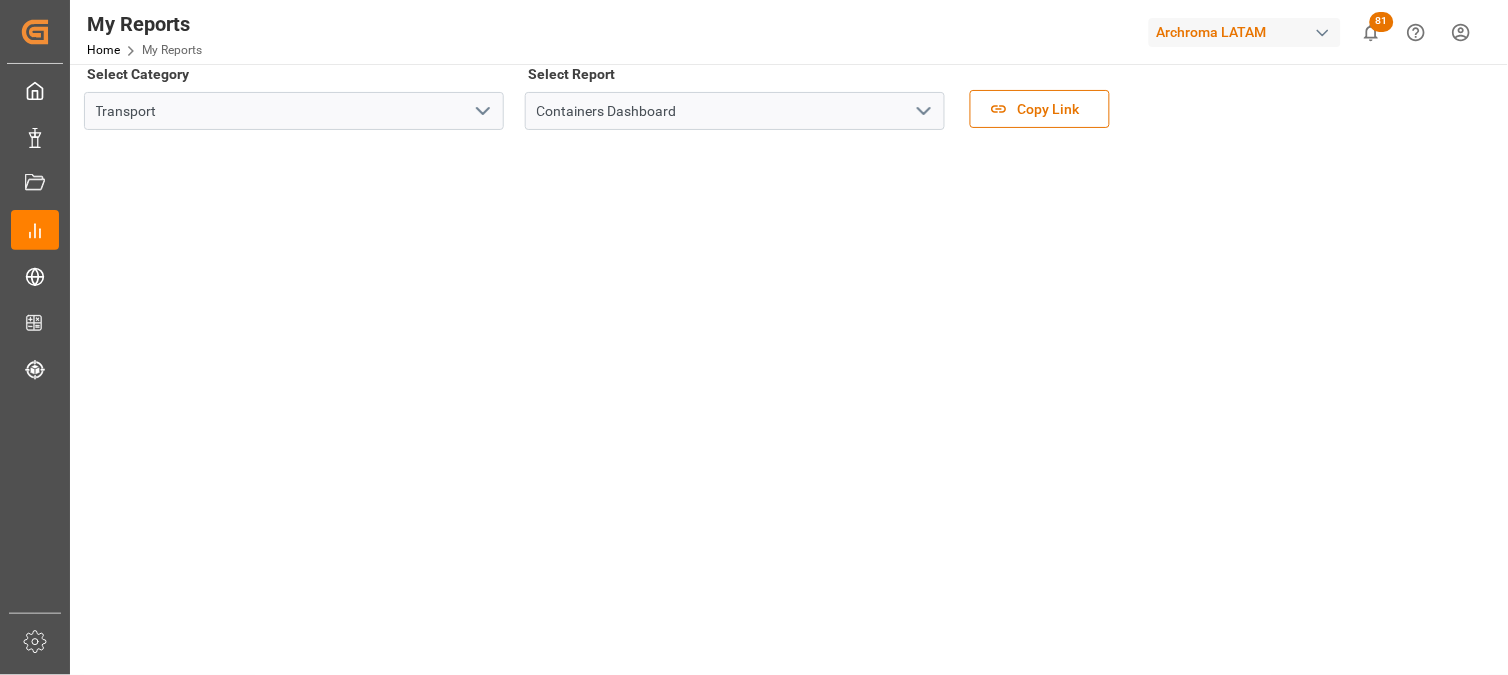 scroll, scrollTop: 0, scrollLeft: 0, axis: both 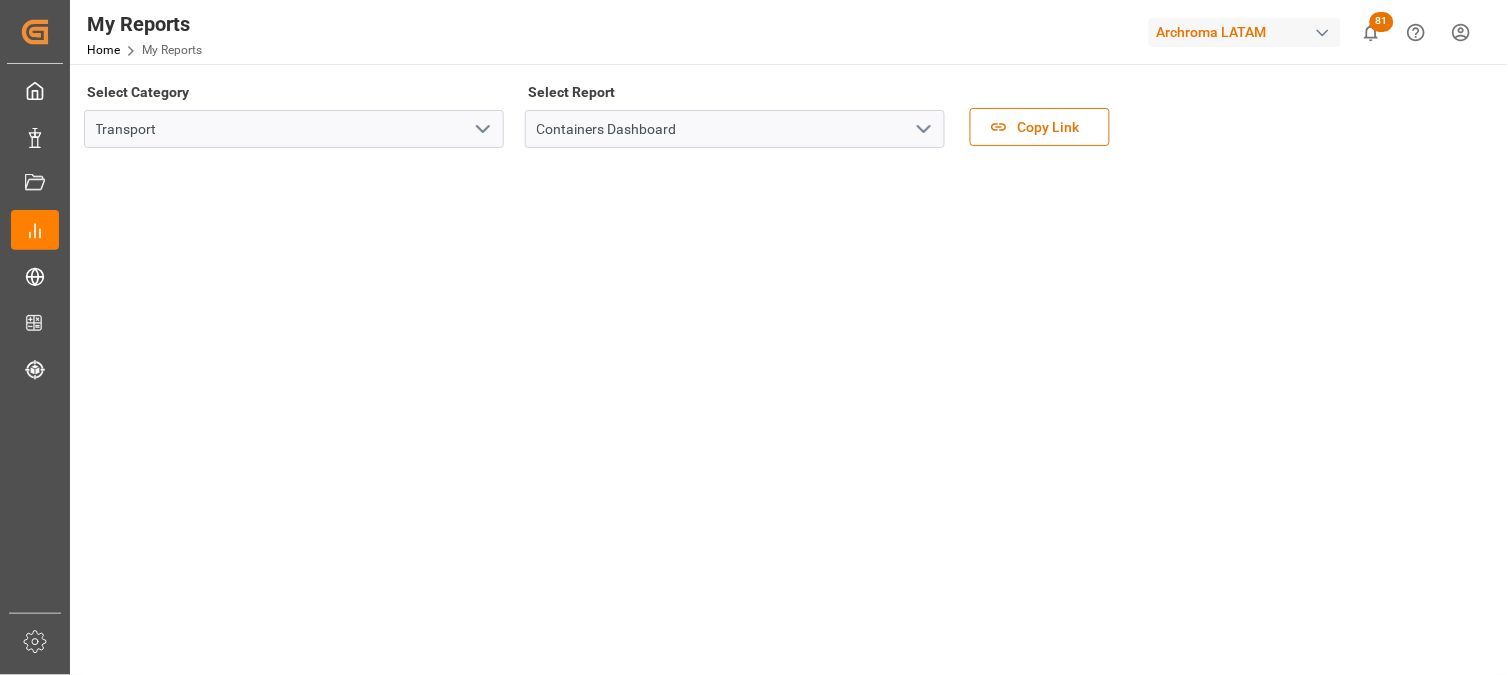 click 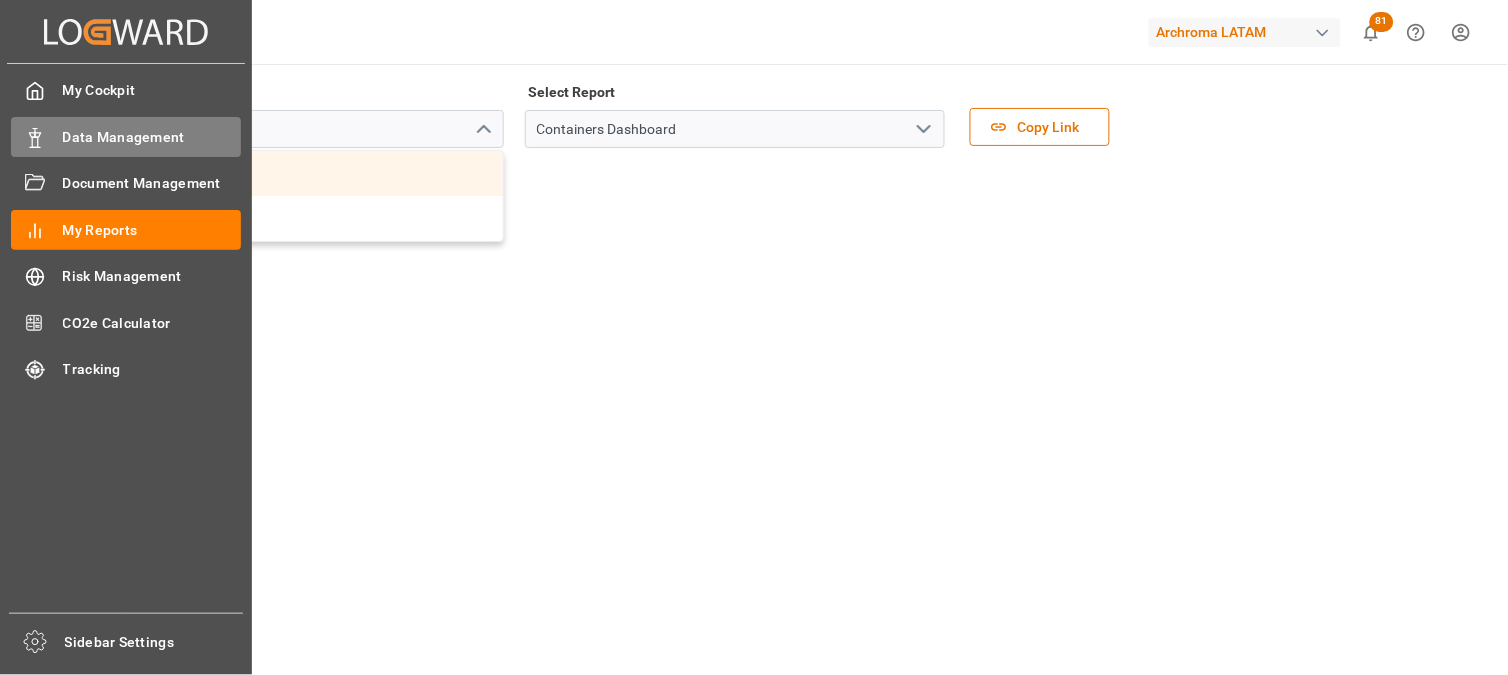 click on "Data Management" at bounding box center [152, 137] 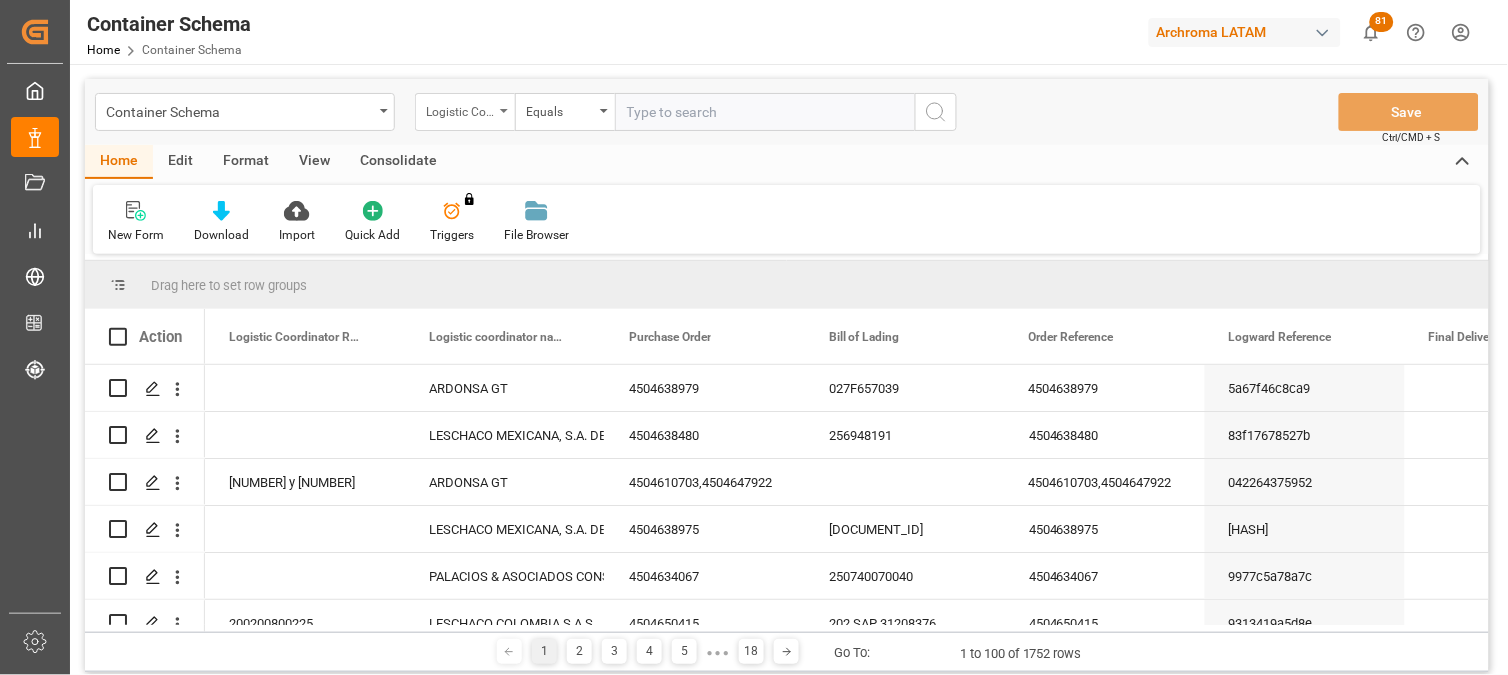click on "Logistic Coordinator Reference Number" at bounding box center [460, 109] 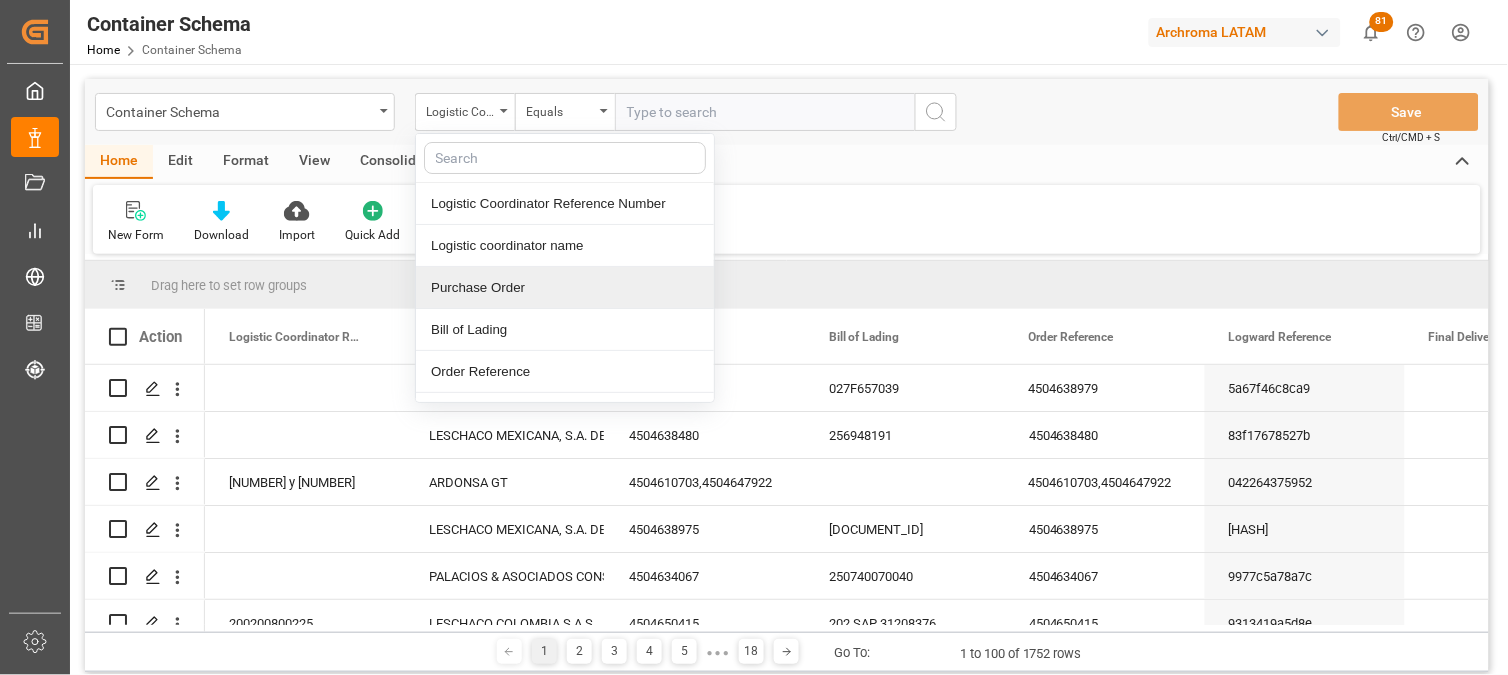 click on "Purchase Order" at bounding box center (565, 288) 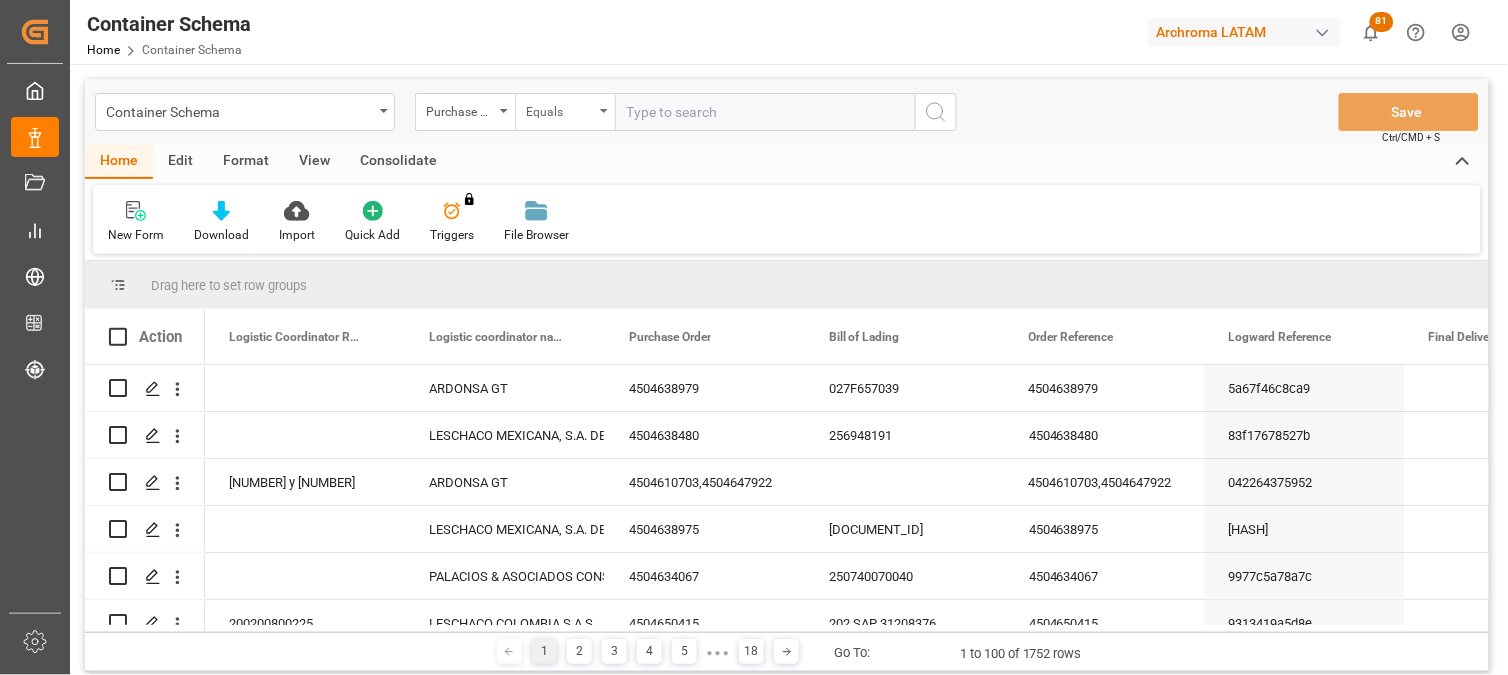 click on "Equals" at bounding box center [560, 109] 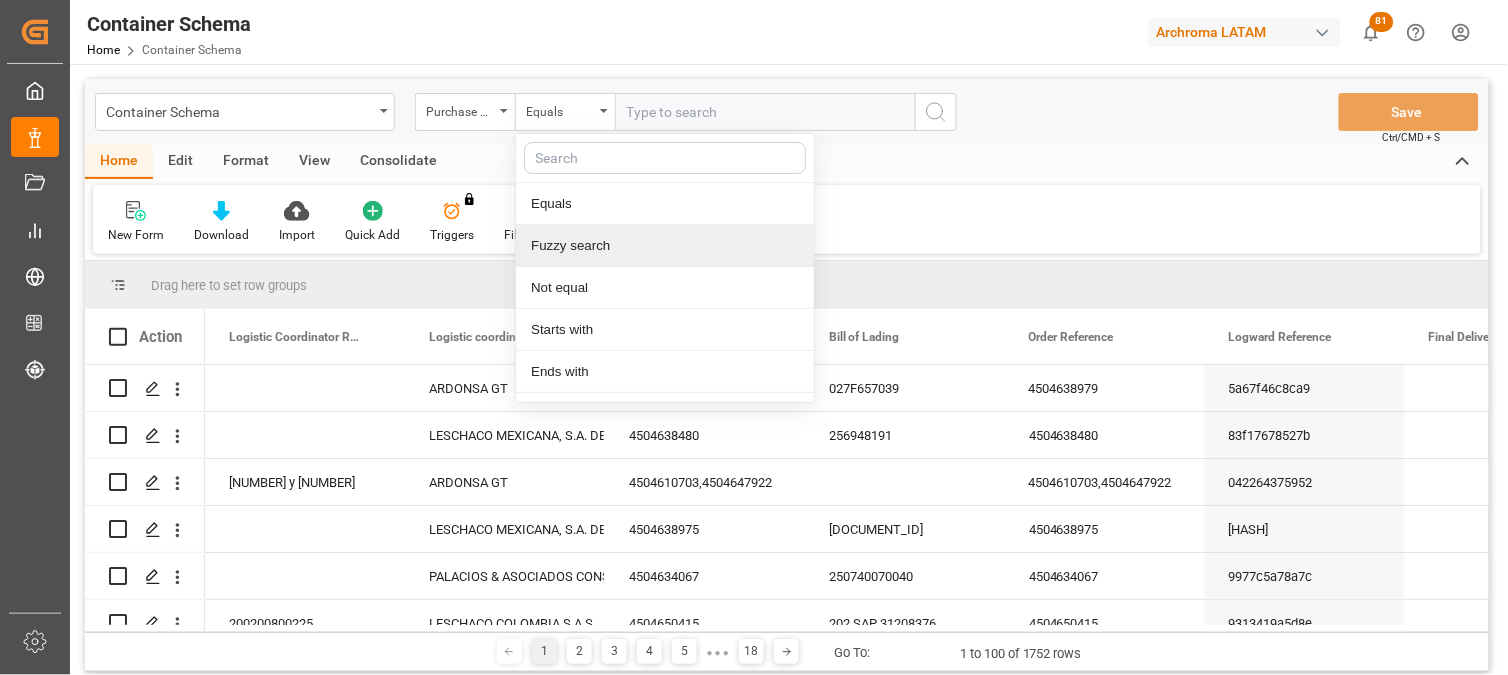 click on "Fuzzy search" at bounding box center (665, 246) 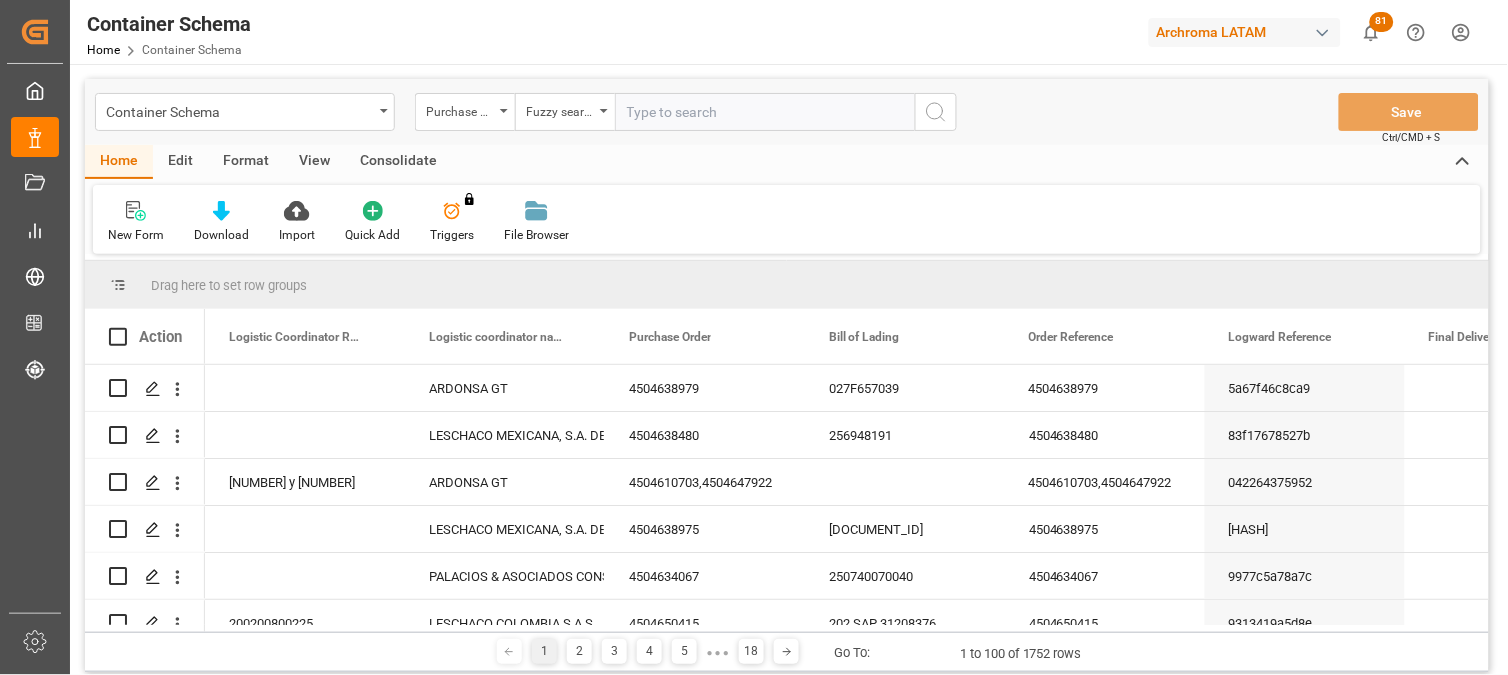 paste on "[PHONE]" 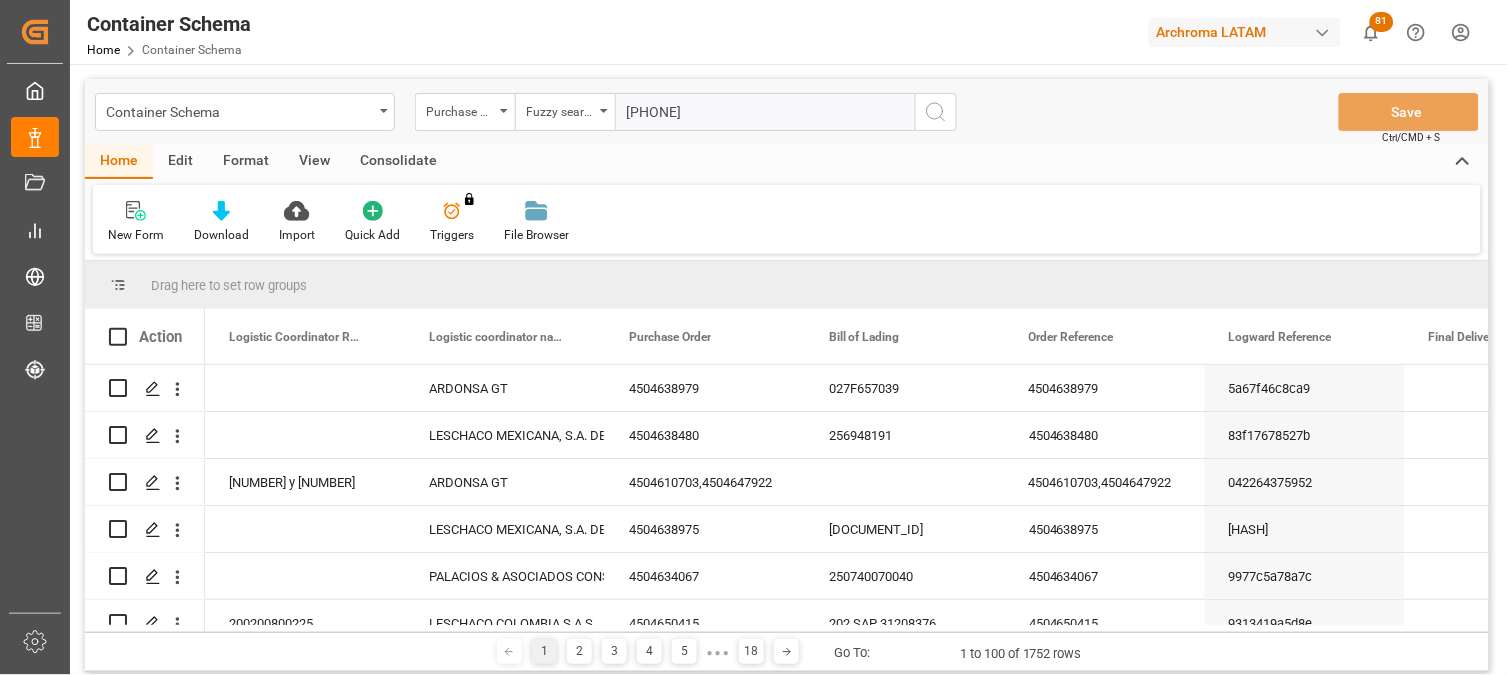 type on "[PHONE]" 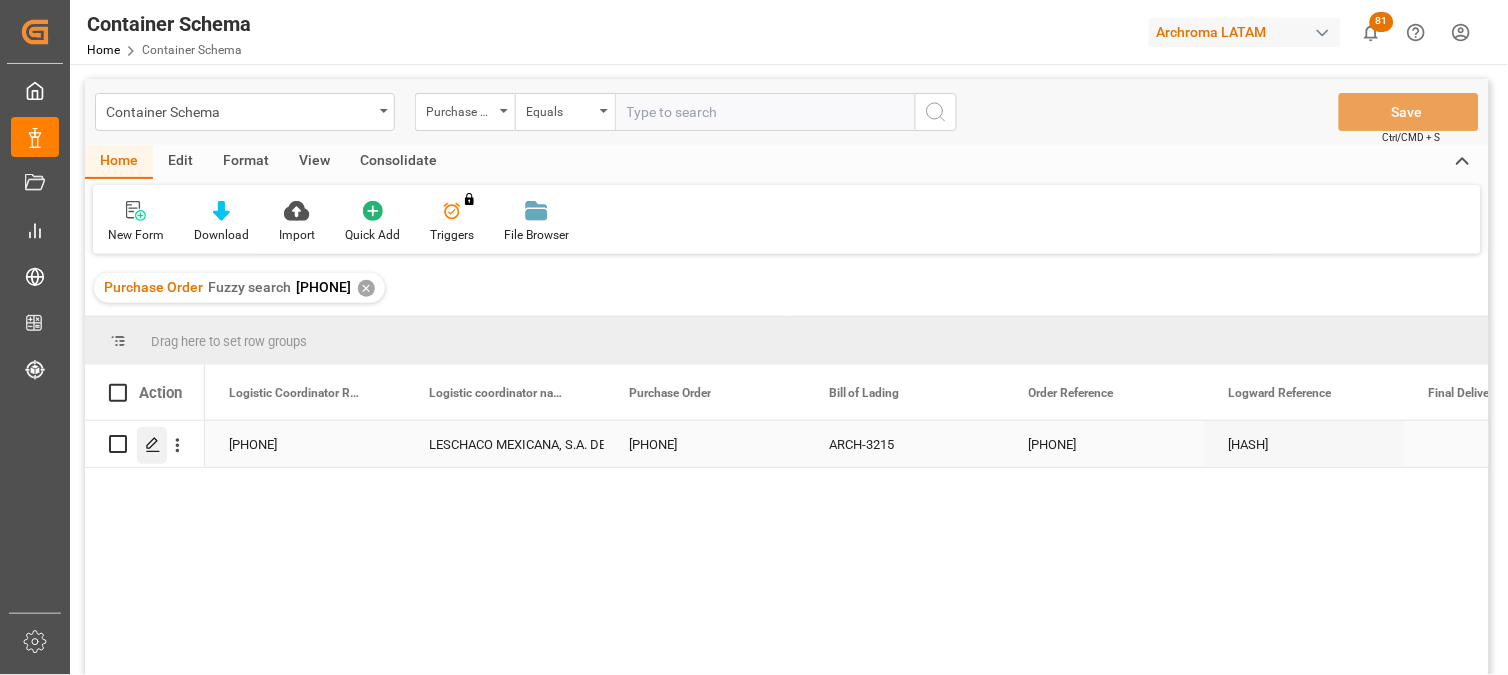 click 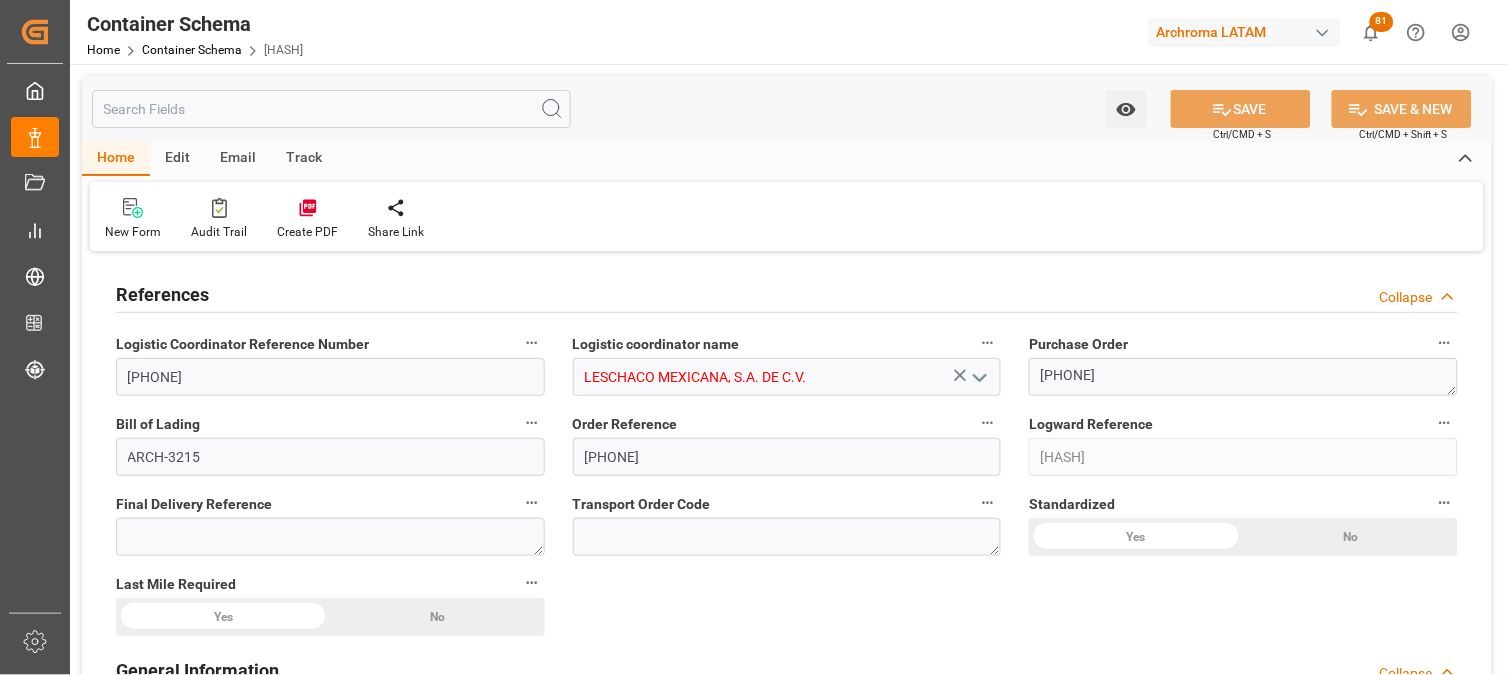 type on "0" 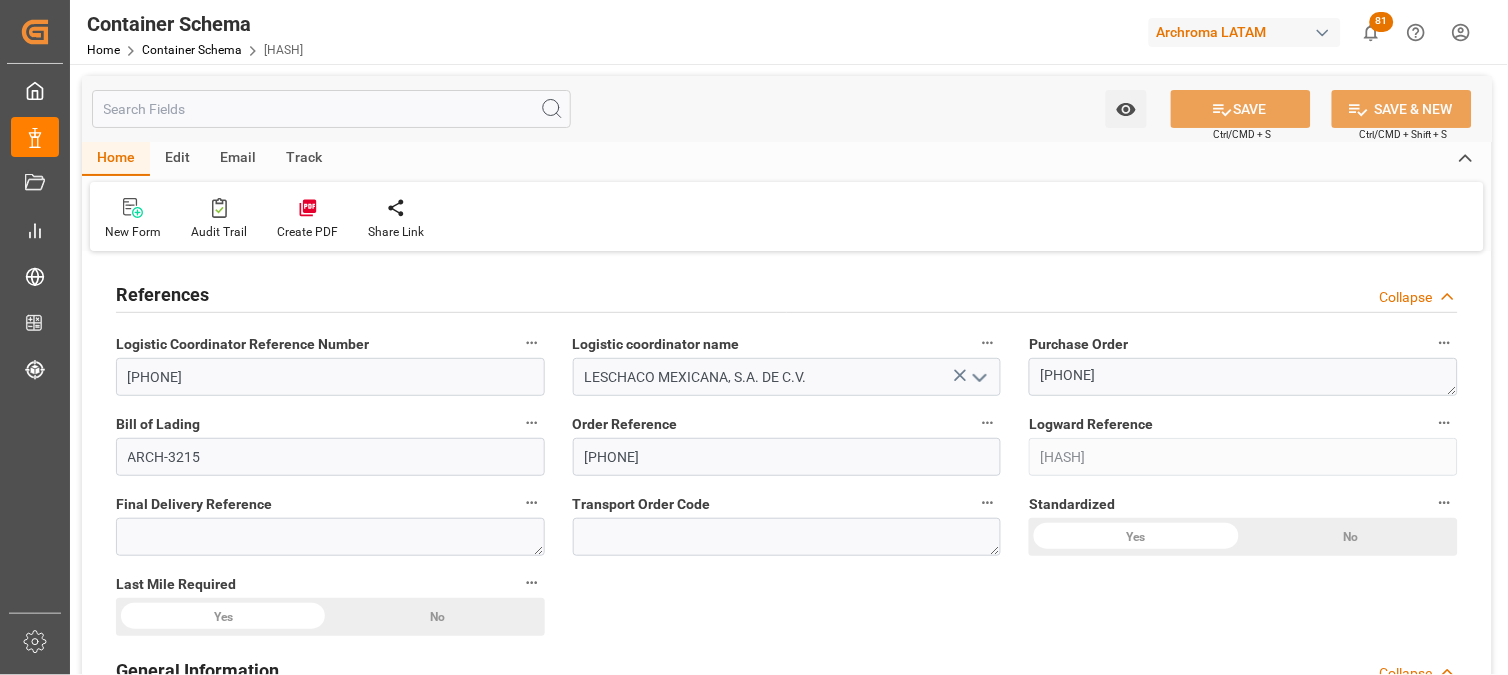 type on "[DATE] [TIME]" 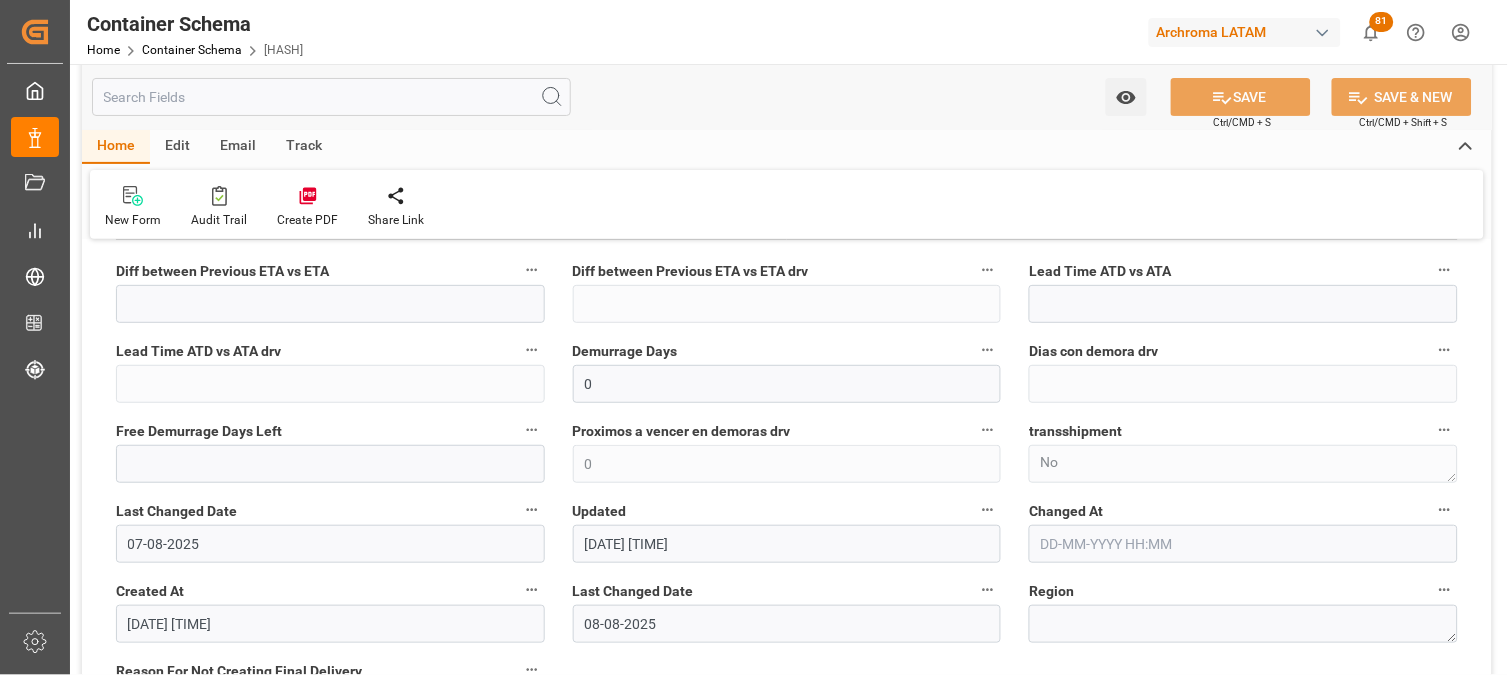 scroll, scrollTop: 3555, scrollLeft: 0, axis: vertical 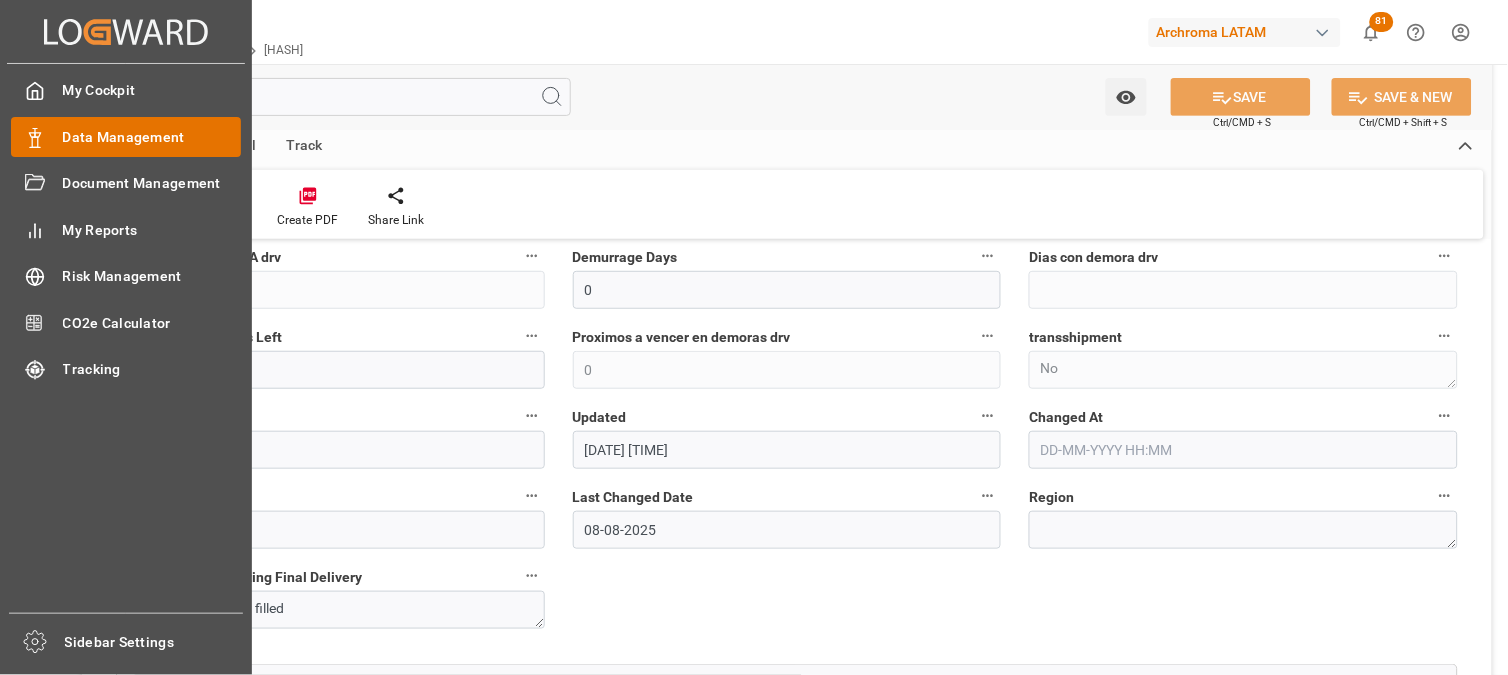 click on "Data Management" at bounding box center [152, 137] 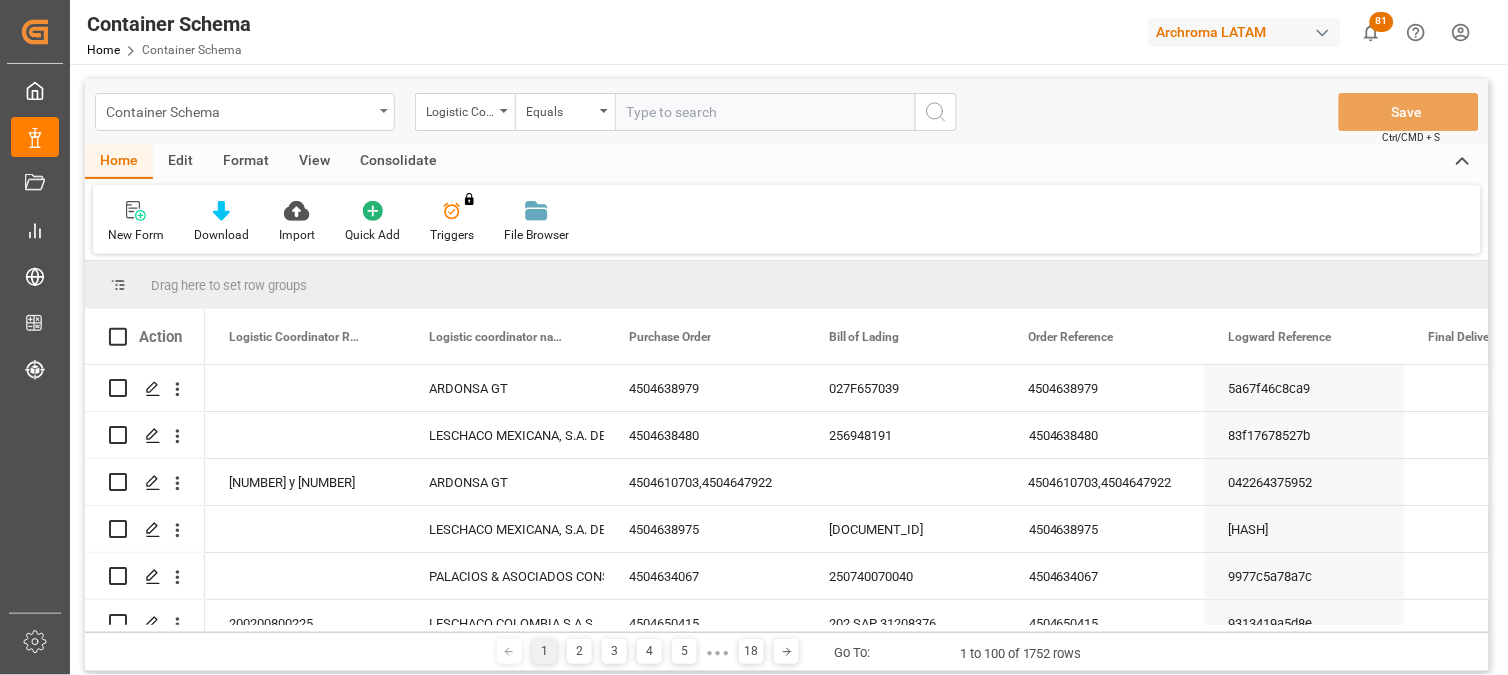 click on "Container Schema" at bounding box center [239, 110] 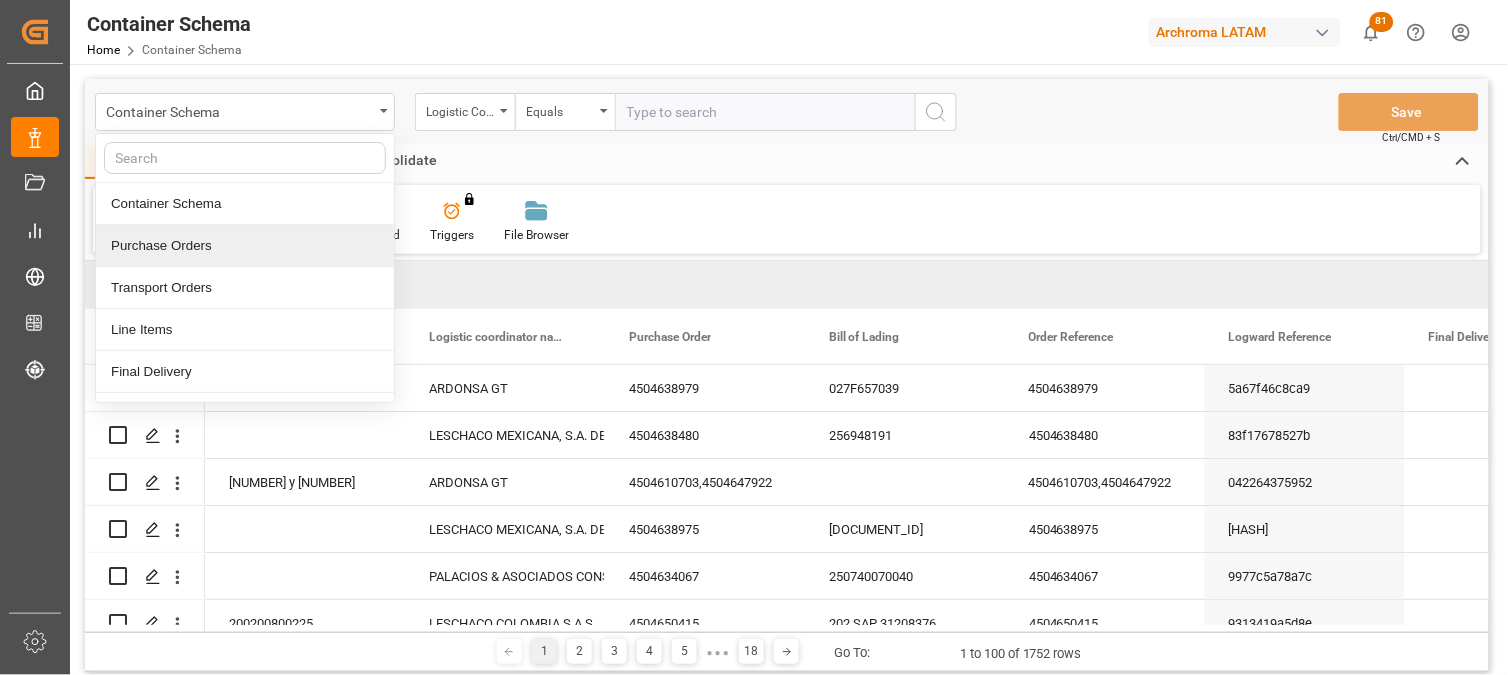 click on "Purchase Orders" at bounding box center (245, 246) 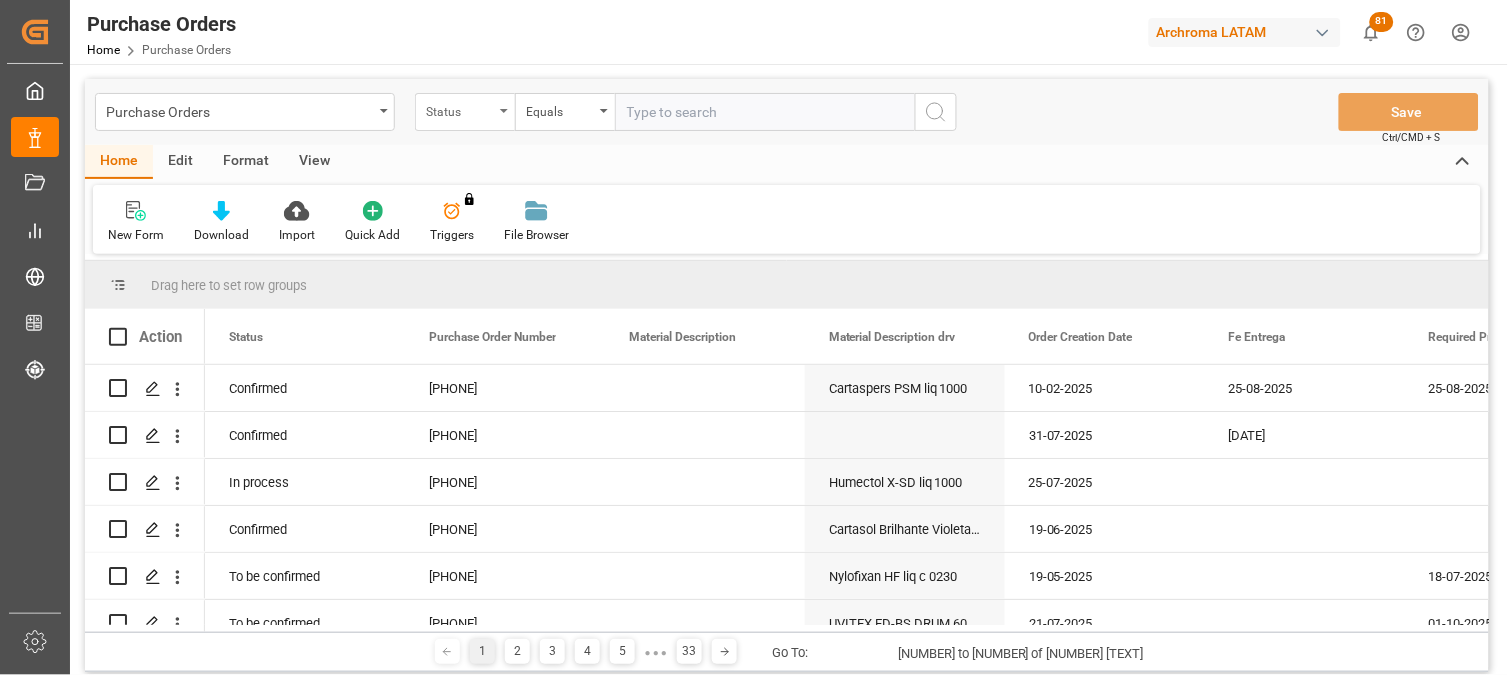 click on "Status" at bounding box center [460, 109] 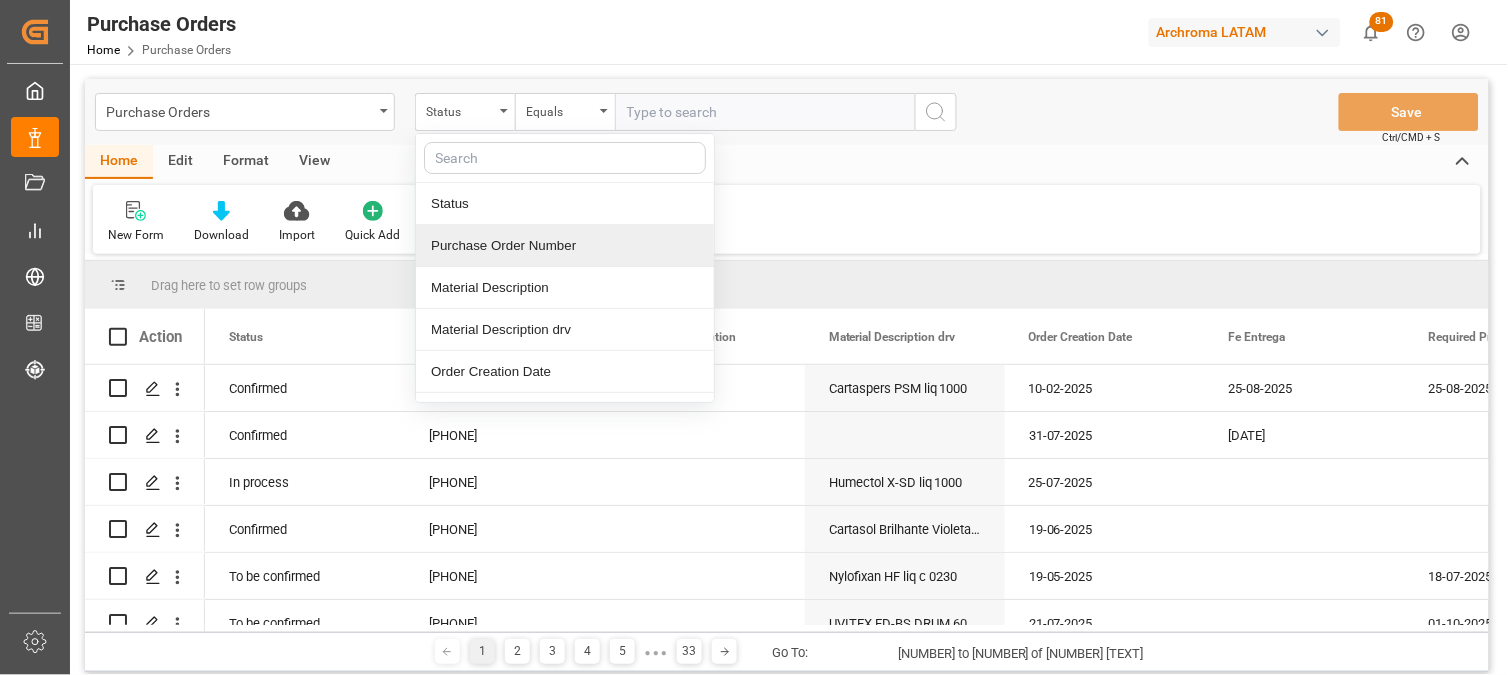 click on "Purchase Order Number" at bounding box center [565, 246] 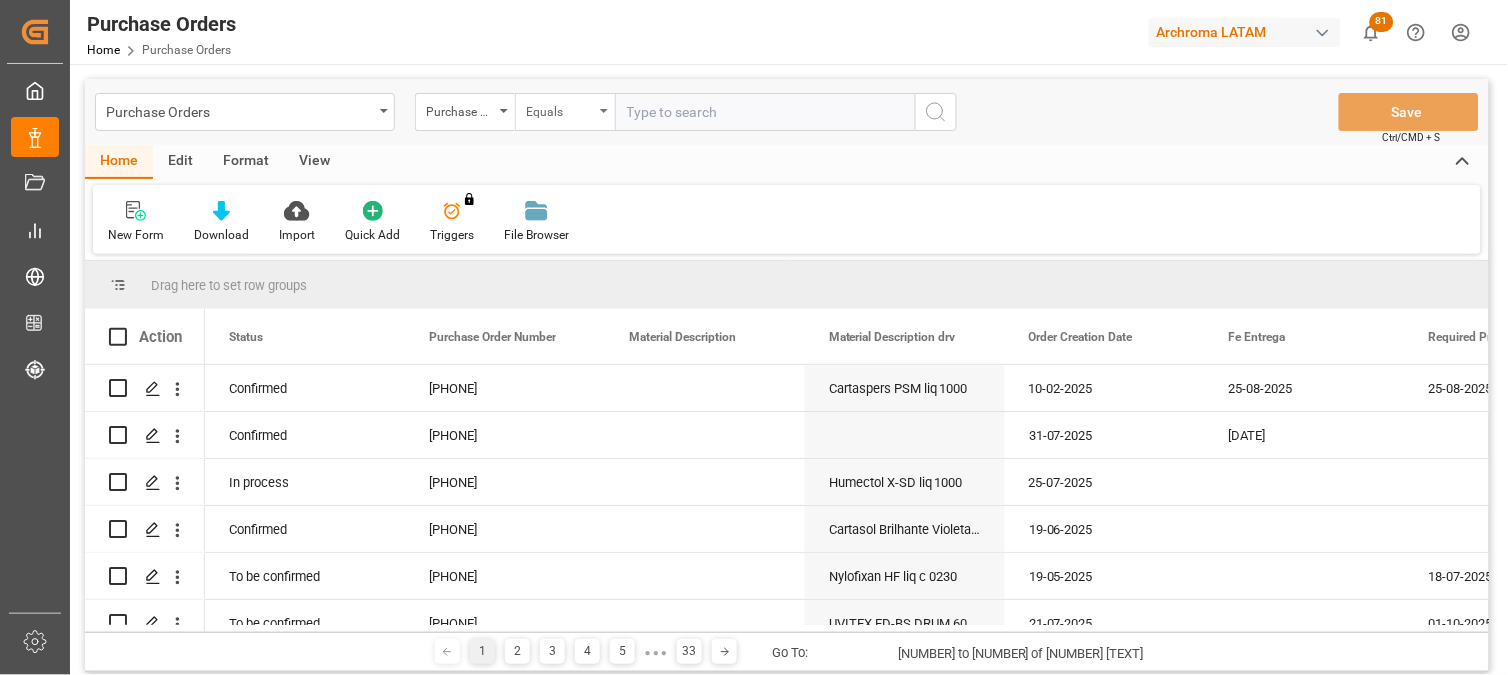 click on "Equals" at bounding box center [565, 112] 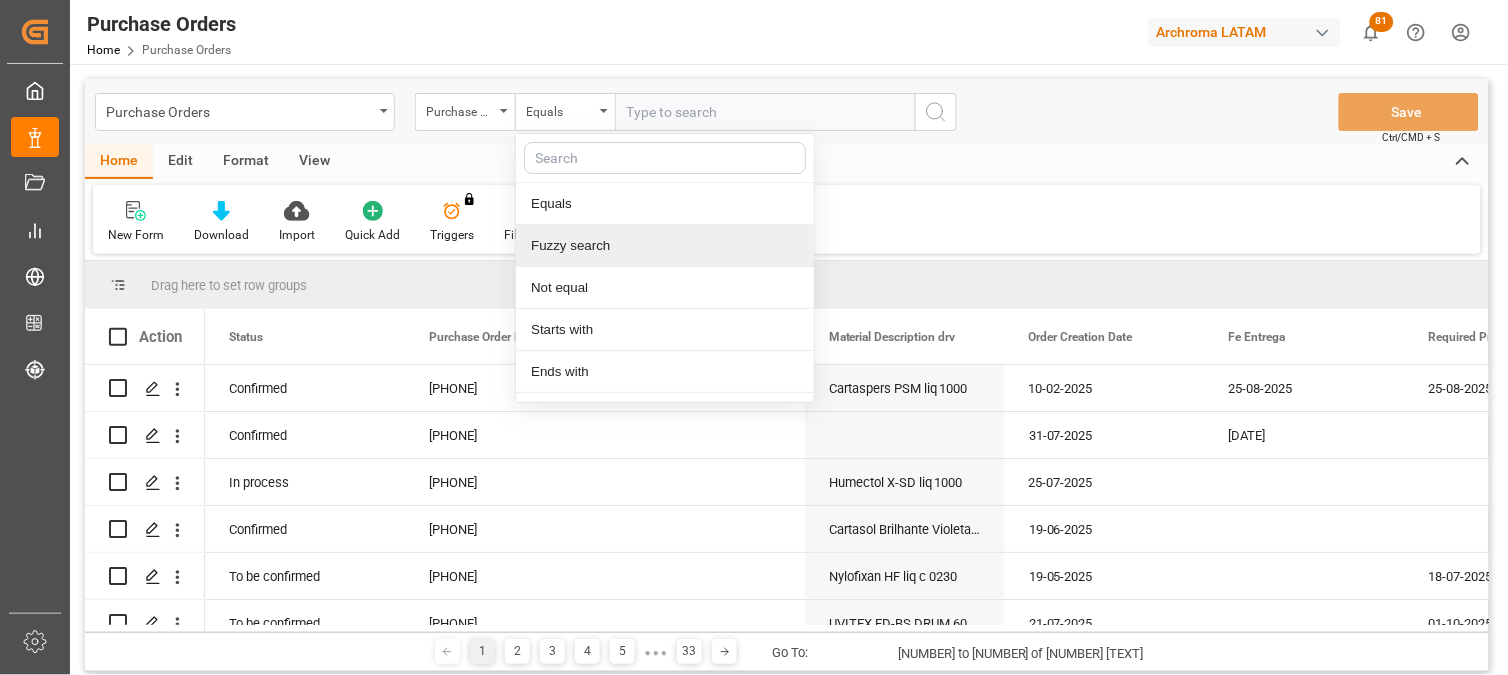 drag, startPoint x: 590, startPoint y: 263, endPoint x: 593, endPoint y: 250, distance: 13.341664 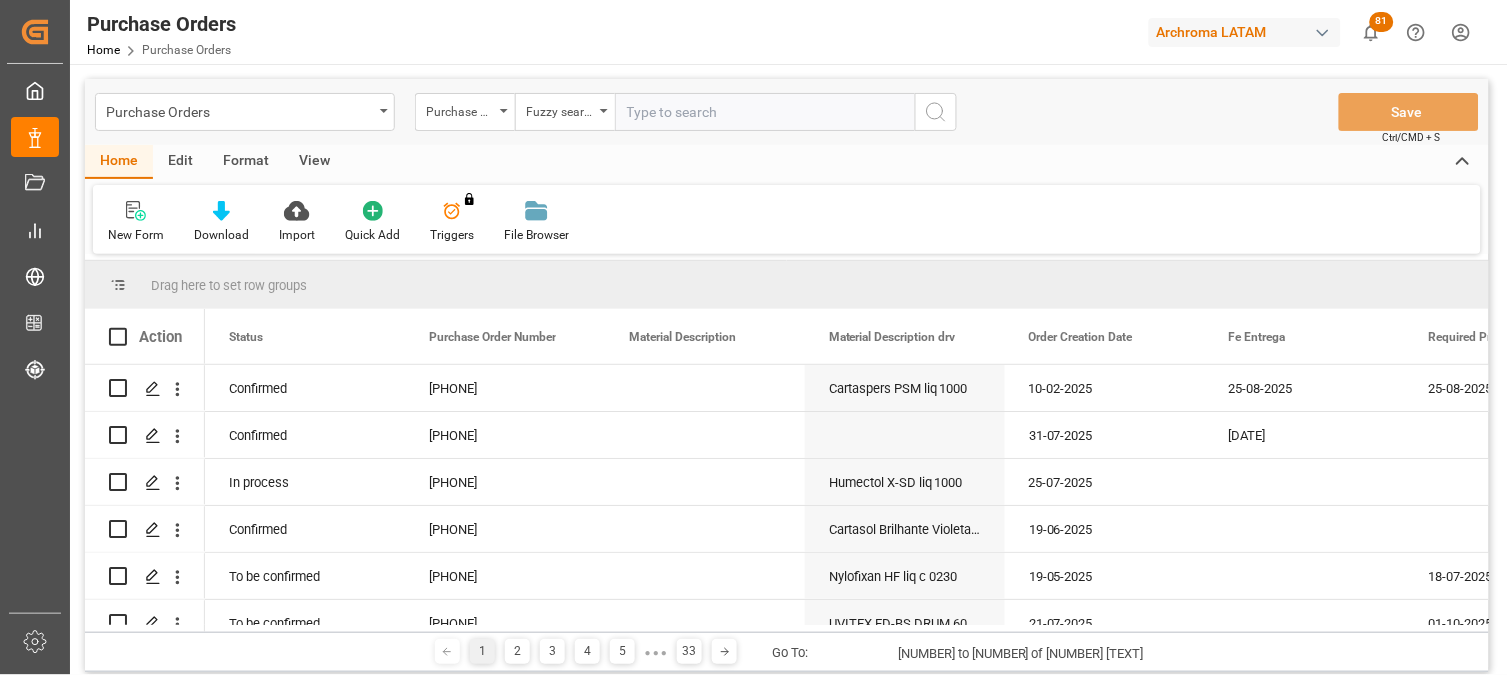 paste on "[PHONE]" 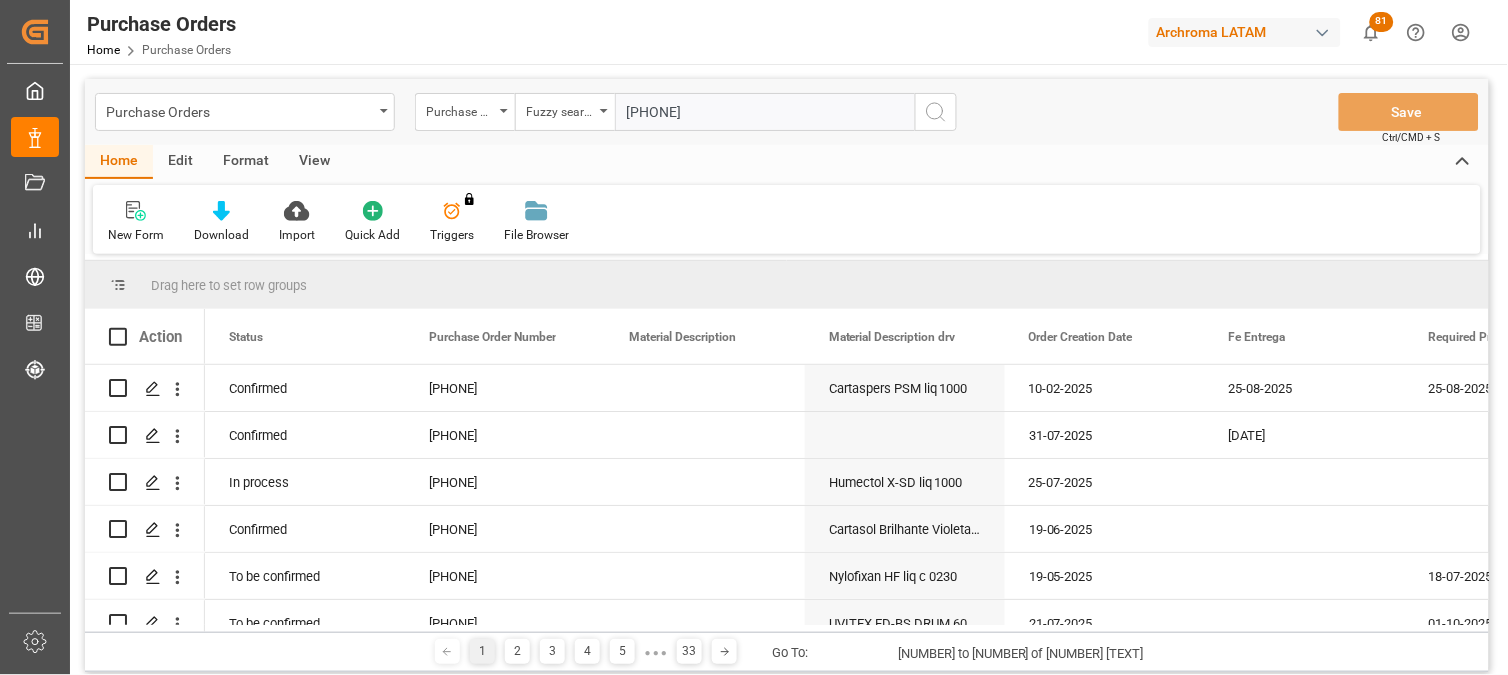 type on "[PHONE]" 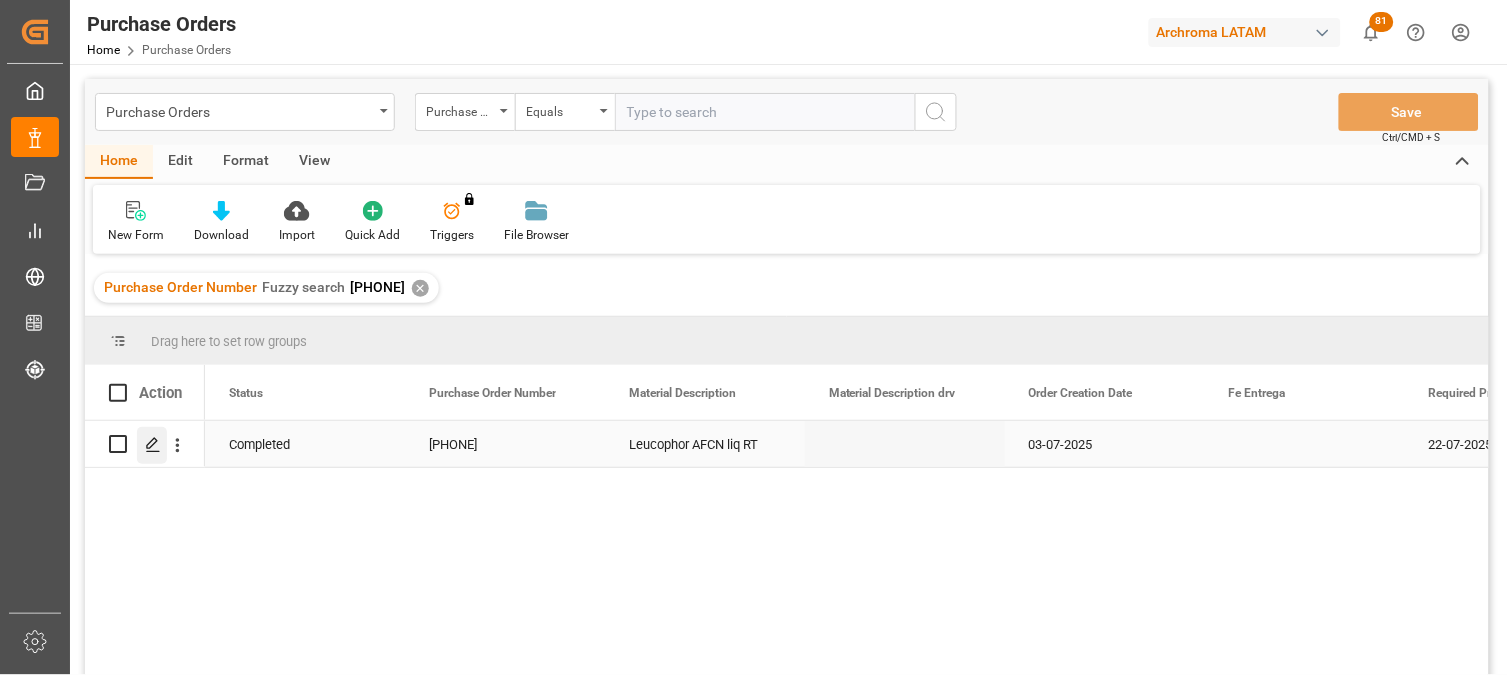 click 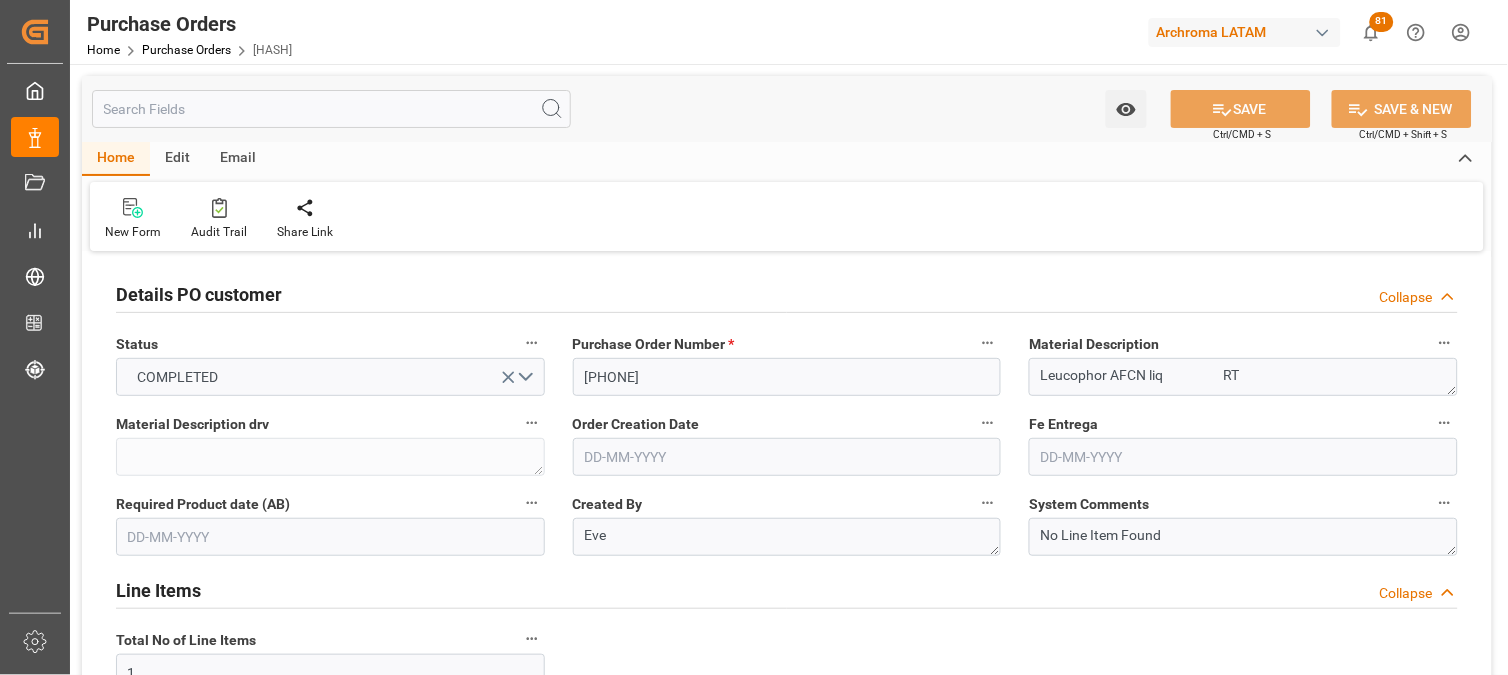 type on "03-07-2025" 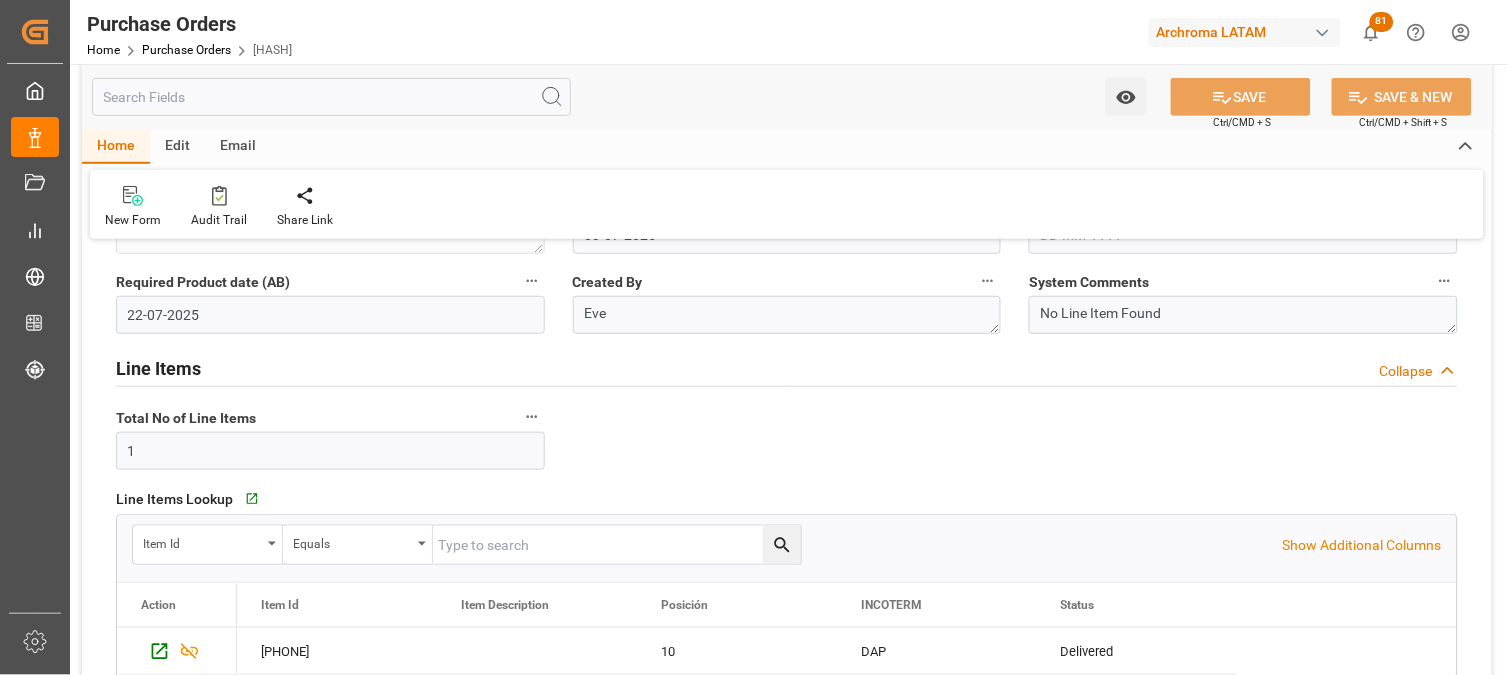 scroll, scrollTop: 0, scrollLeft: 0, axis: both 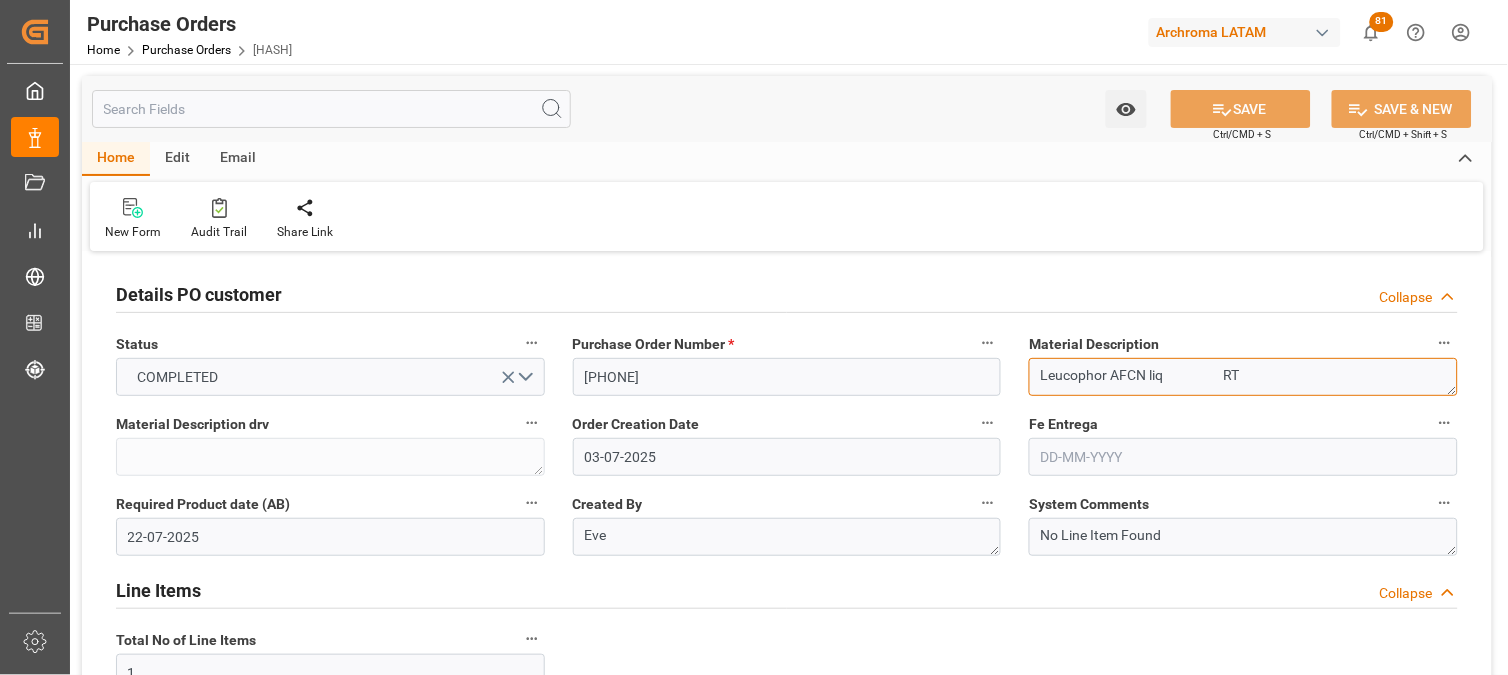 drag, startPoint x: 1173, startPoint y: 367, endPoint x: 1024, endPoint y: 360, distance: 149.16434 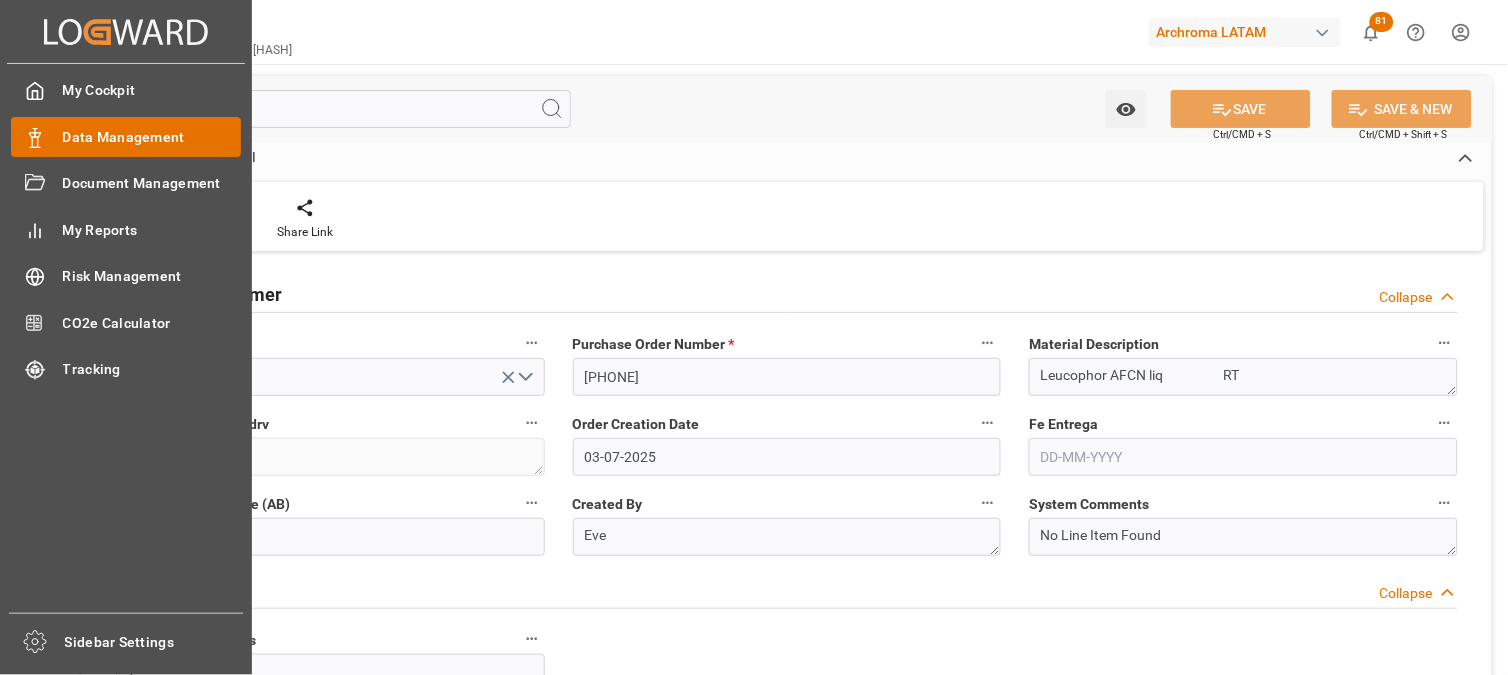 click on "Data Management" at bounding box center [152, 137] 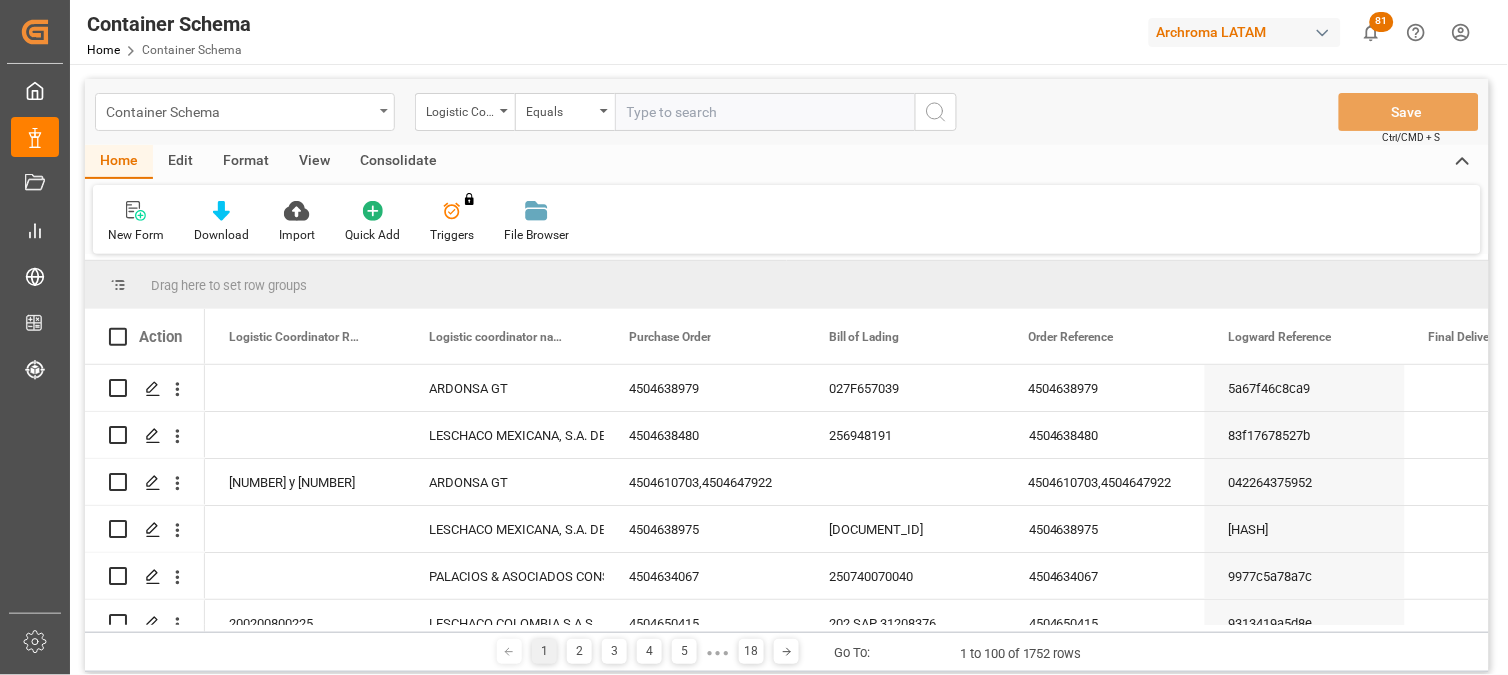 click on "Container Schema" at bounding box center (245, 112) 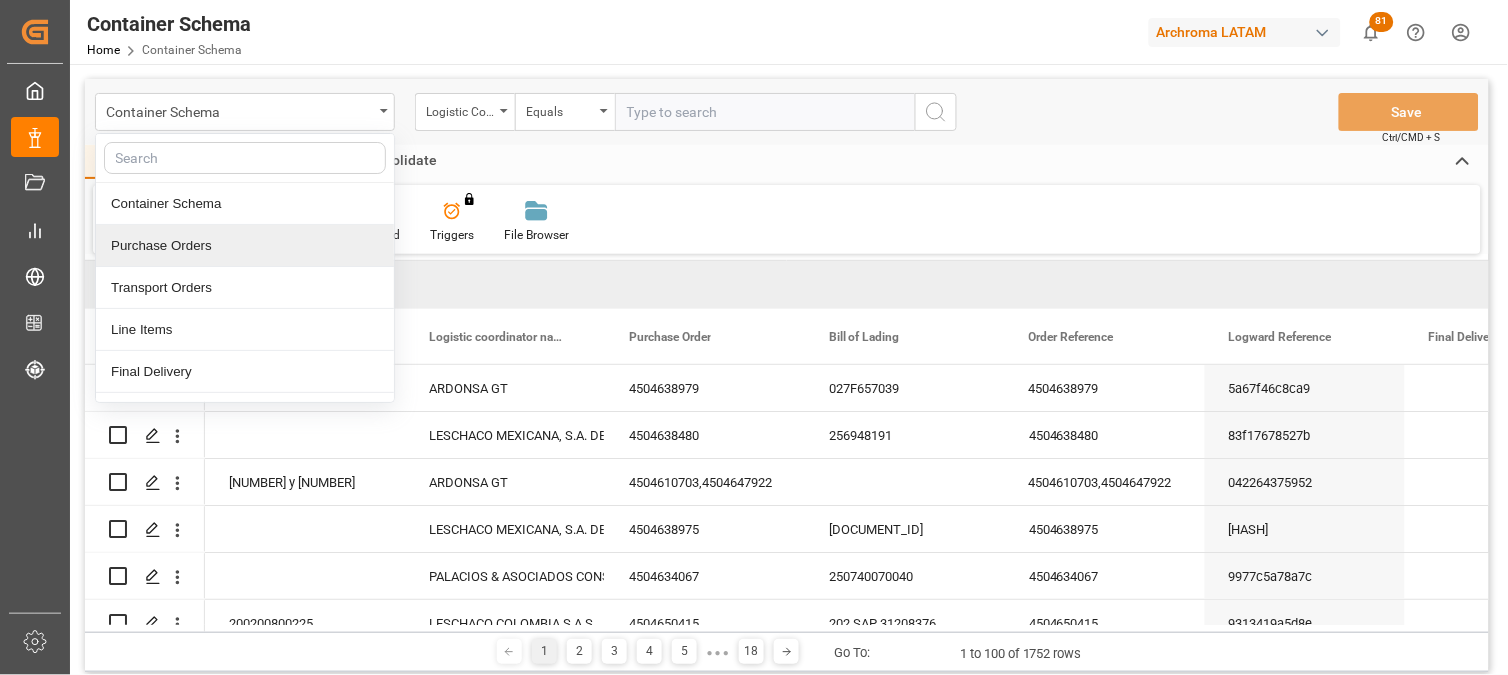 click on "Purchase Orders" at bounding box center (245, 246) 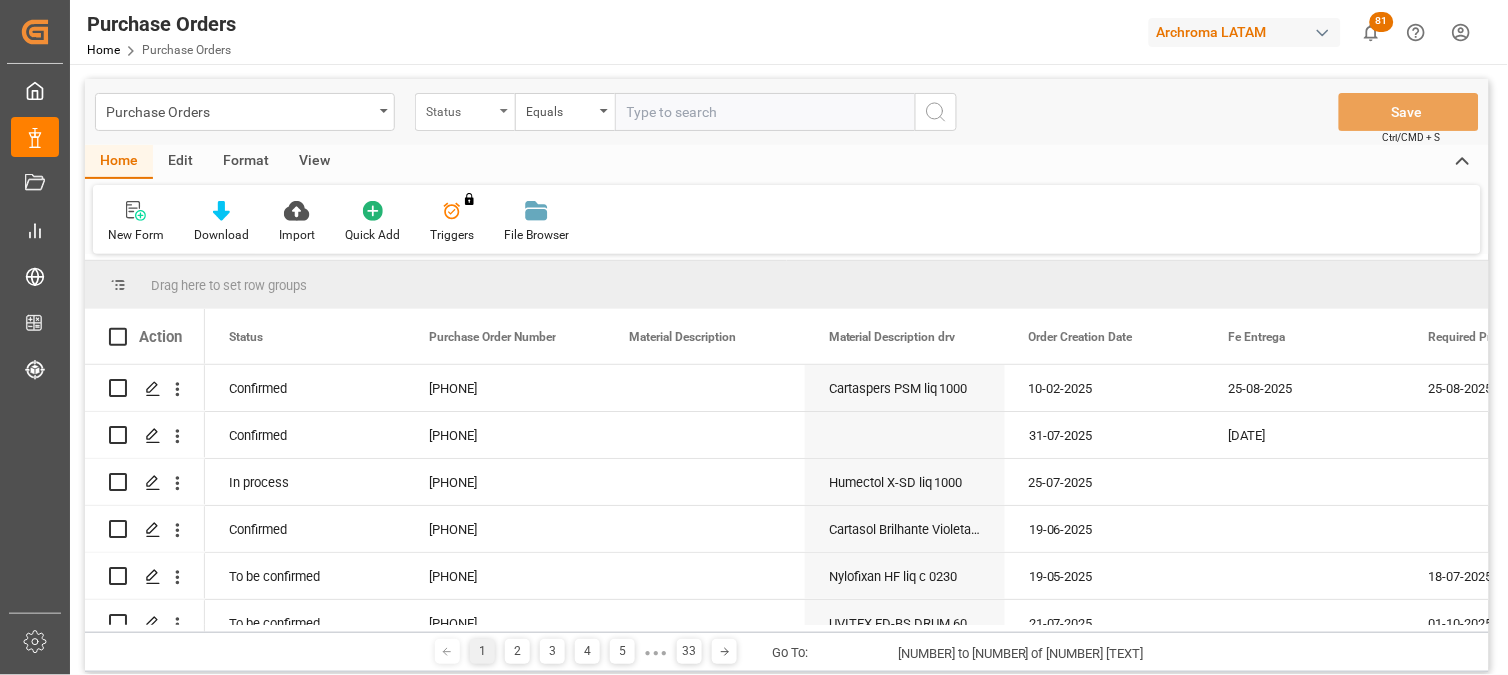 click on "Status" at bounding box center (465, 112) 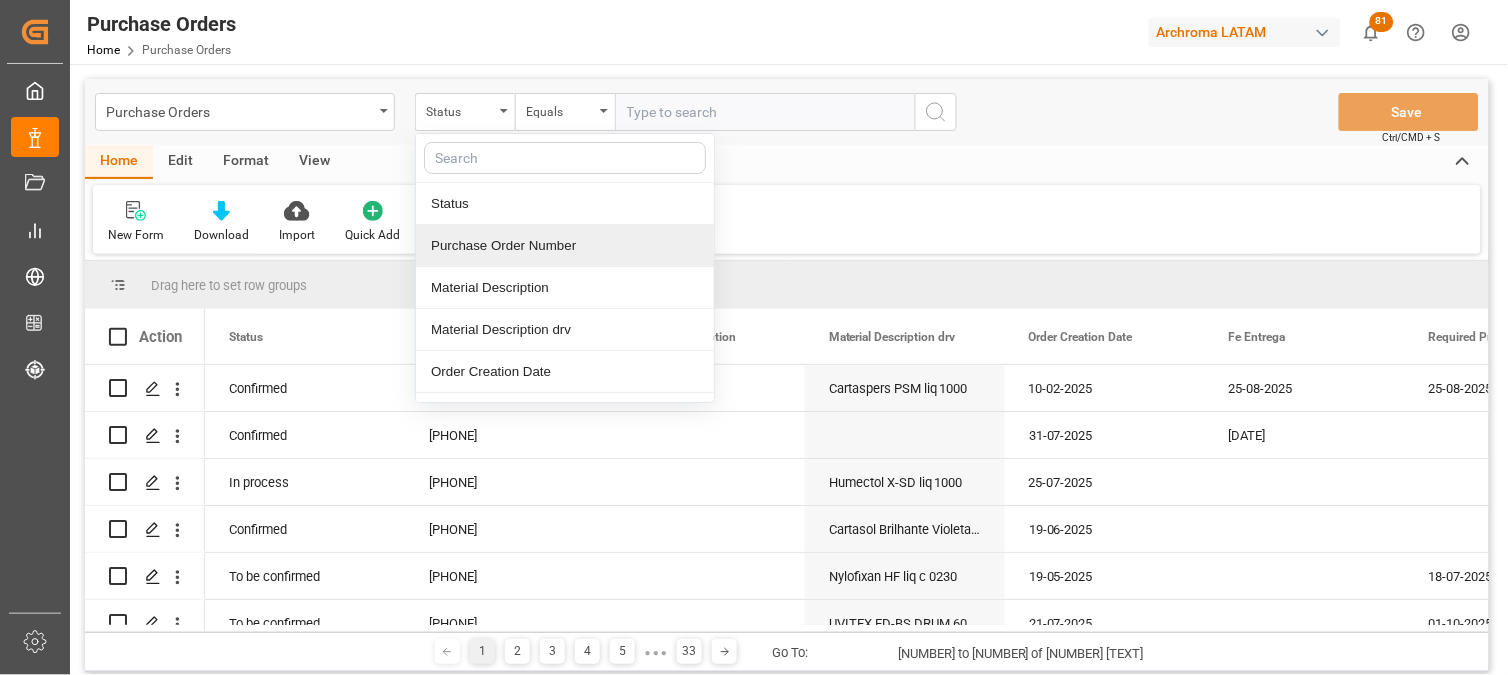 click on "Purchase Order Number" at bounding box center (565, 246) 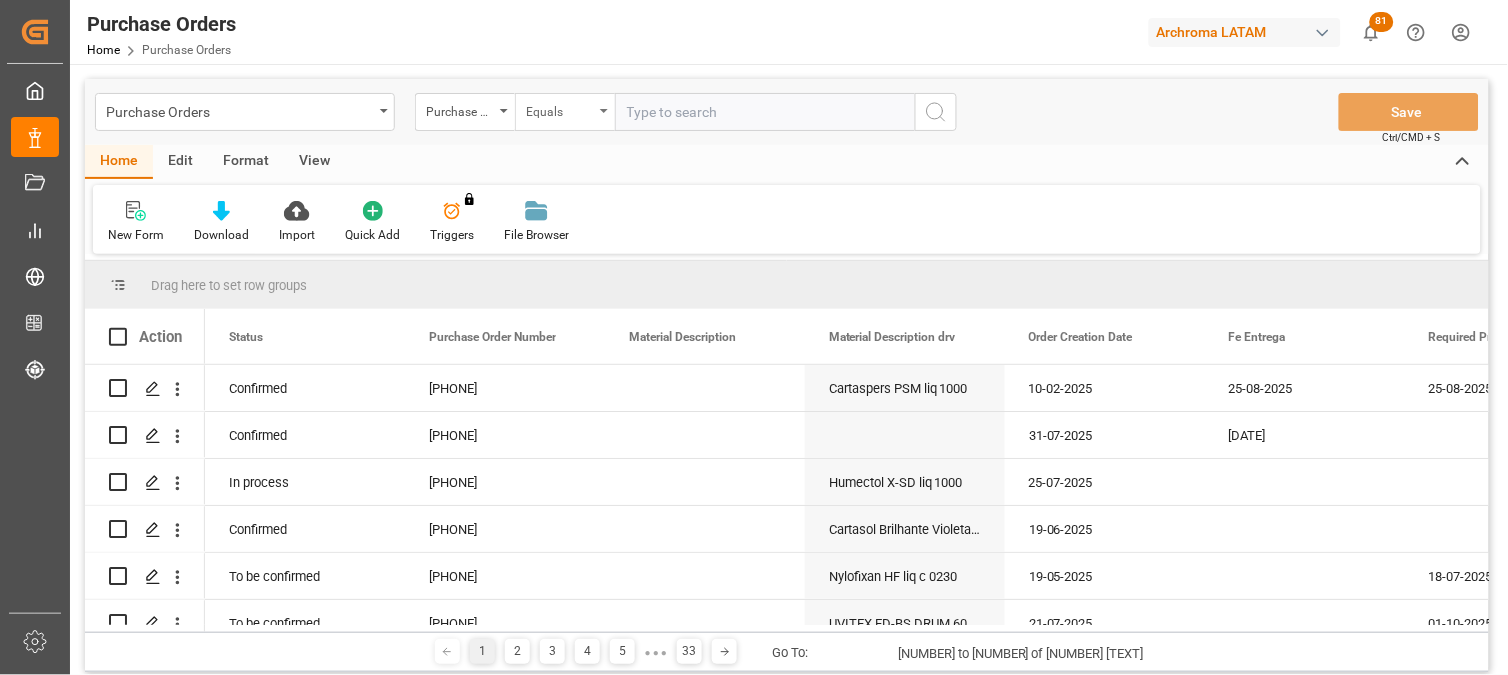 click on "Equals" at bounding box center [560, 109] 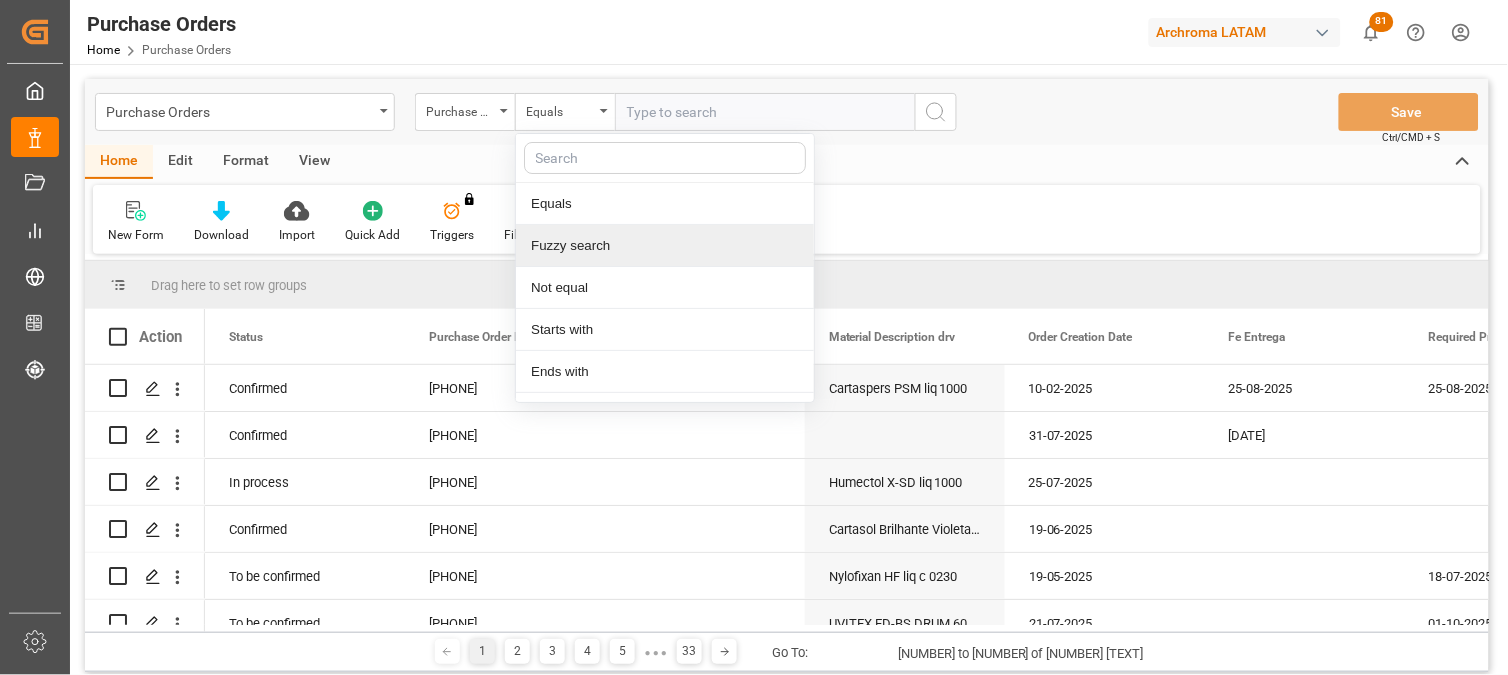 click on "Fuzzy search" at bounding box center [665, 246] 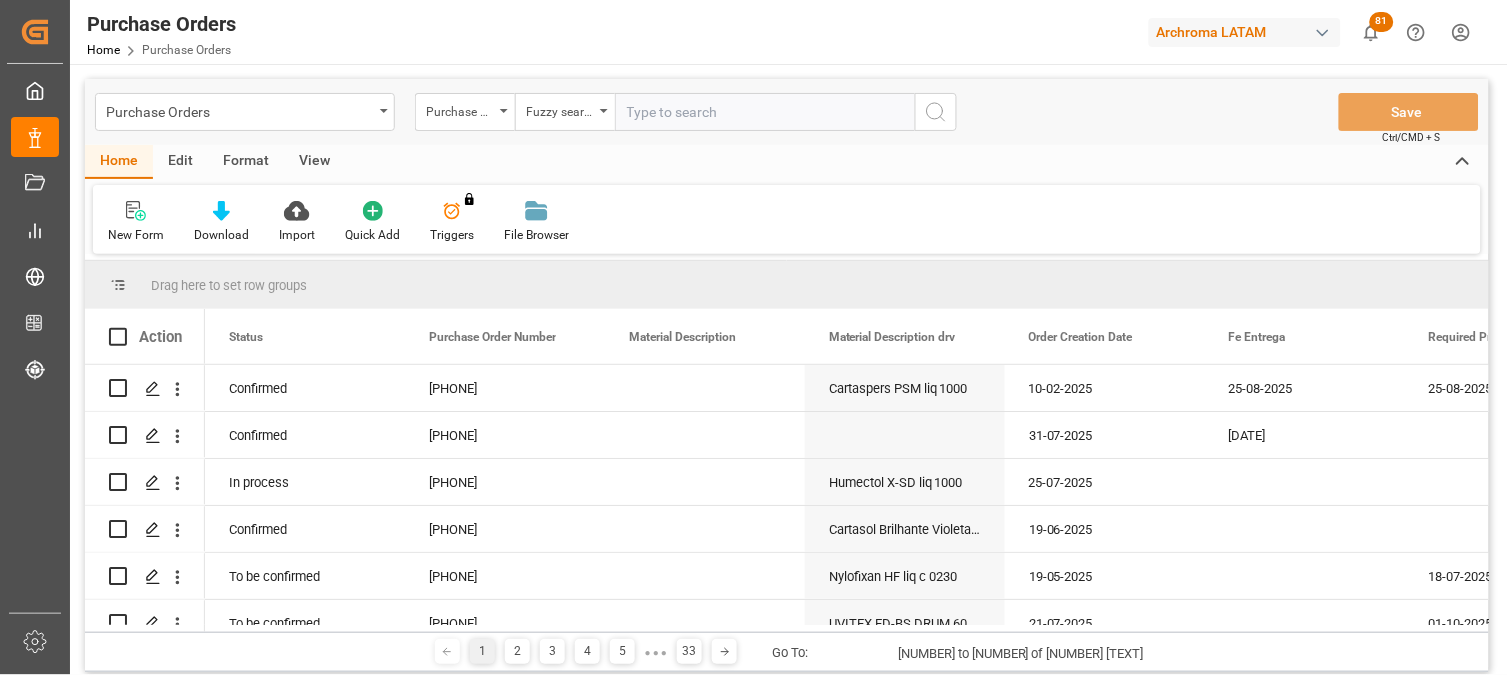 paste on "[PHONE]" 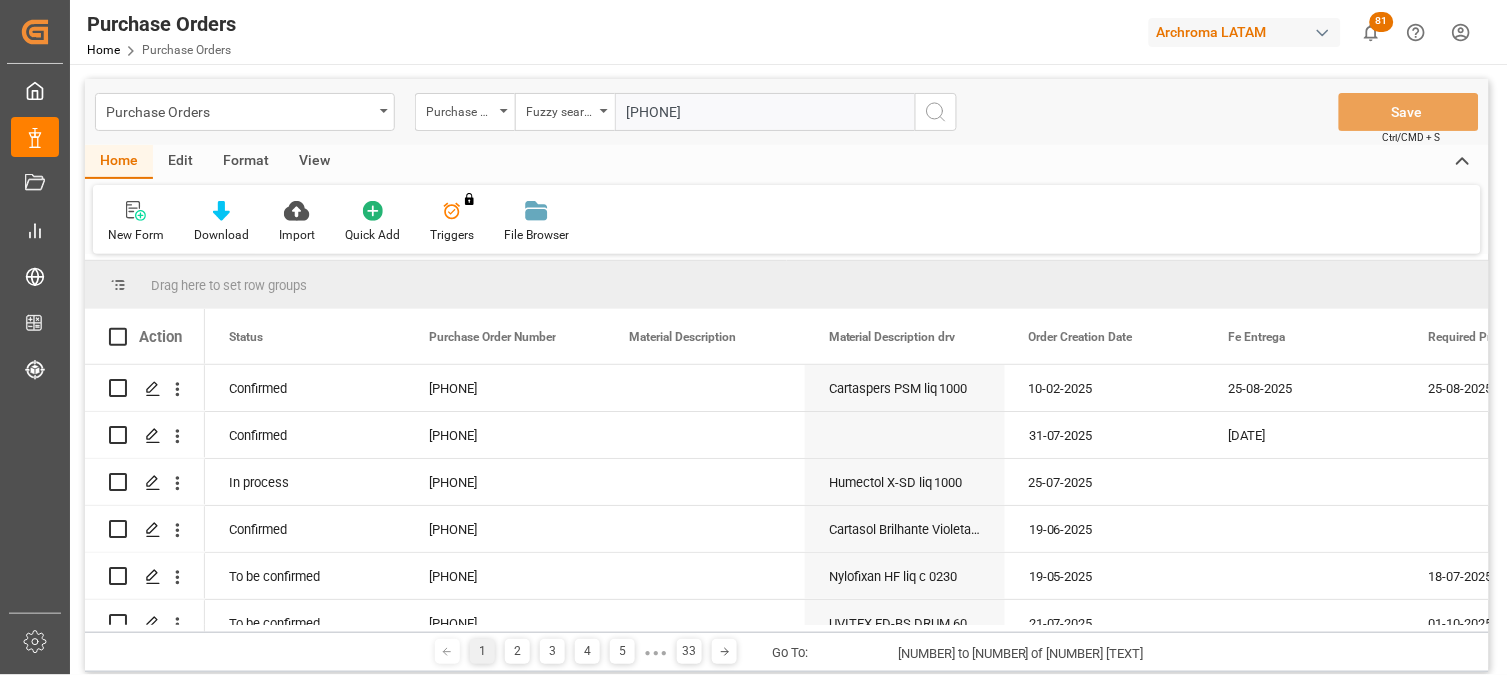 type on "[PHONE]" 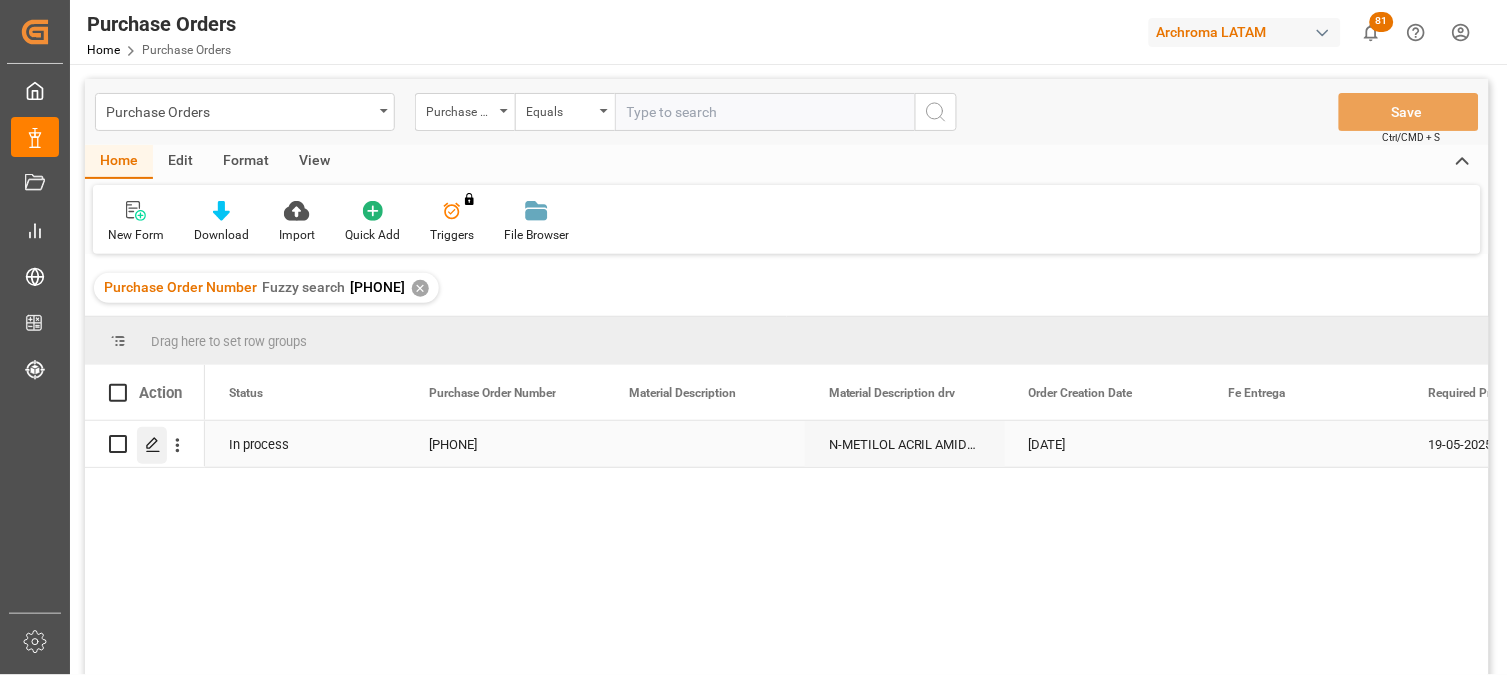 click 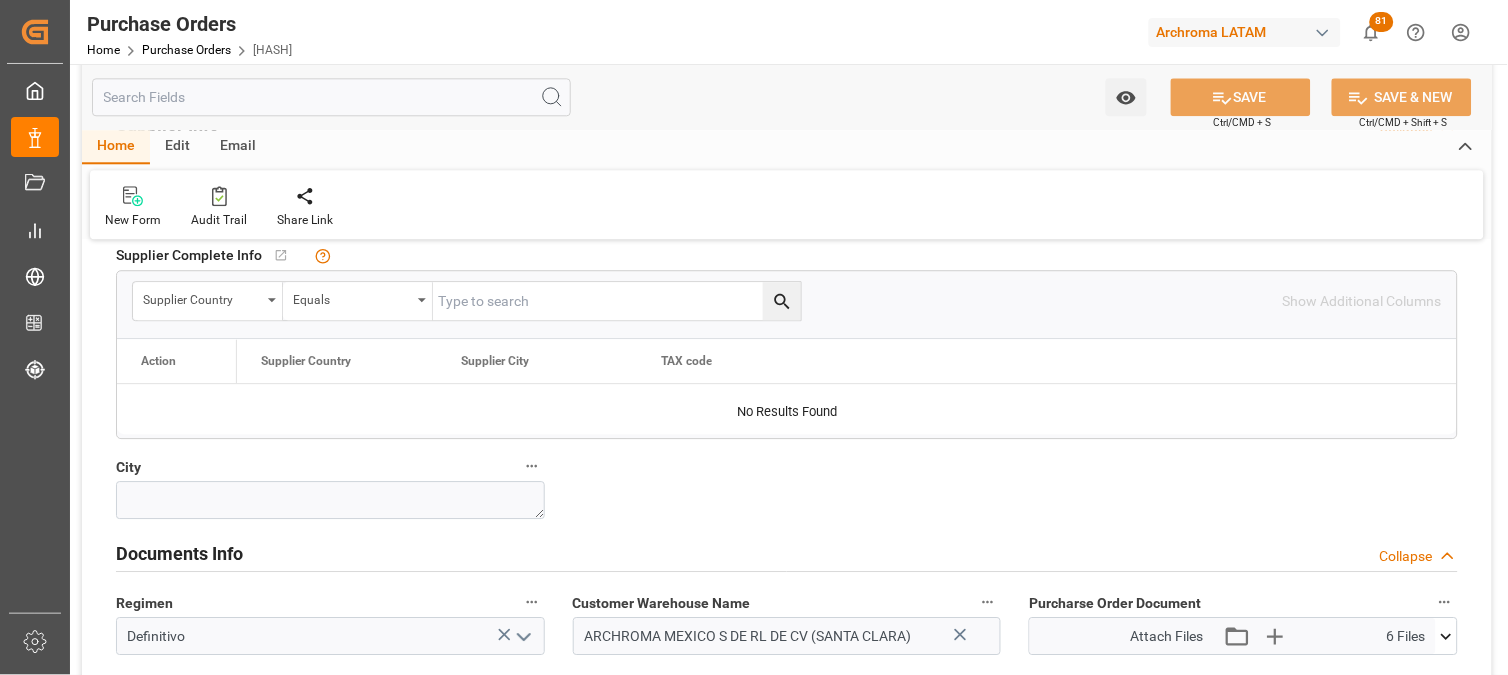 scroll, scrollTop: 1333, scrollLeft: 0, axis: vertical 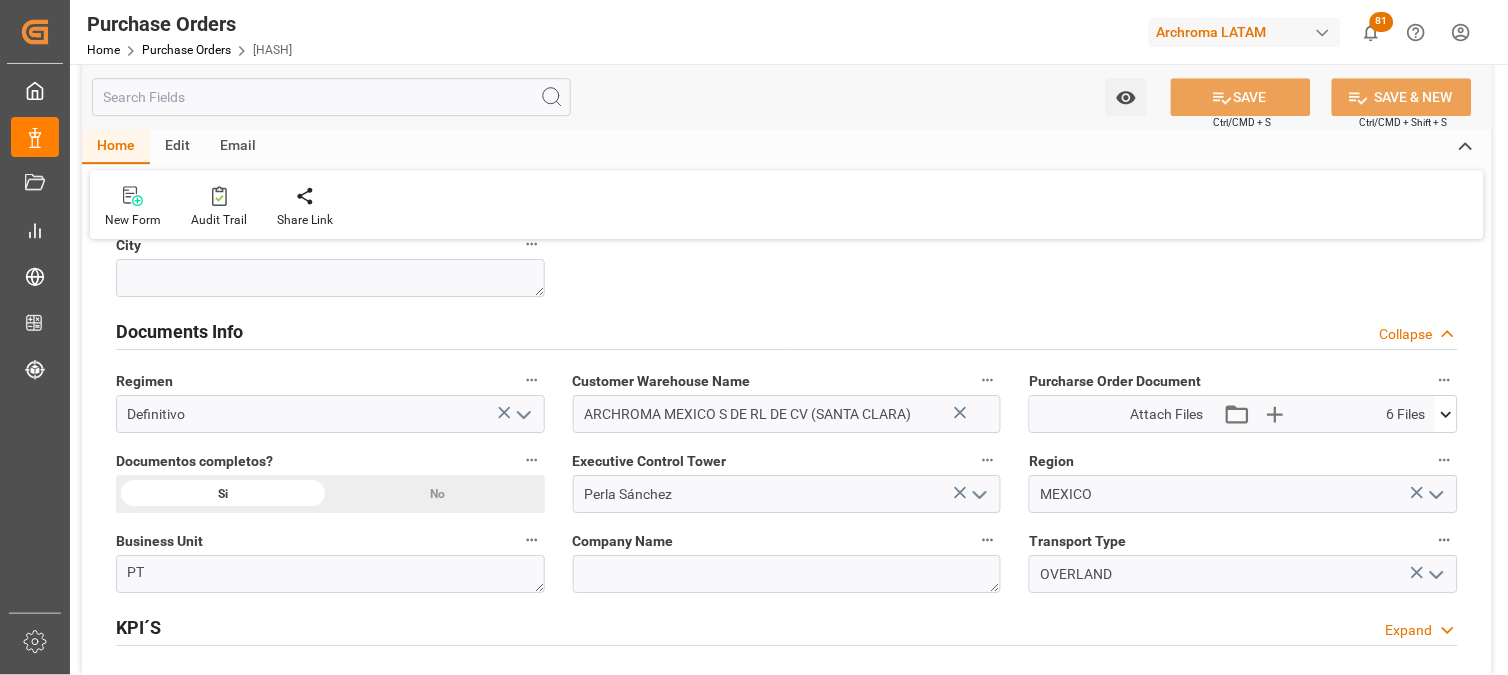click 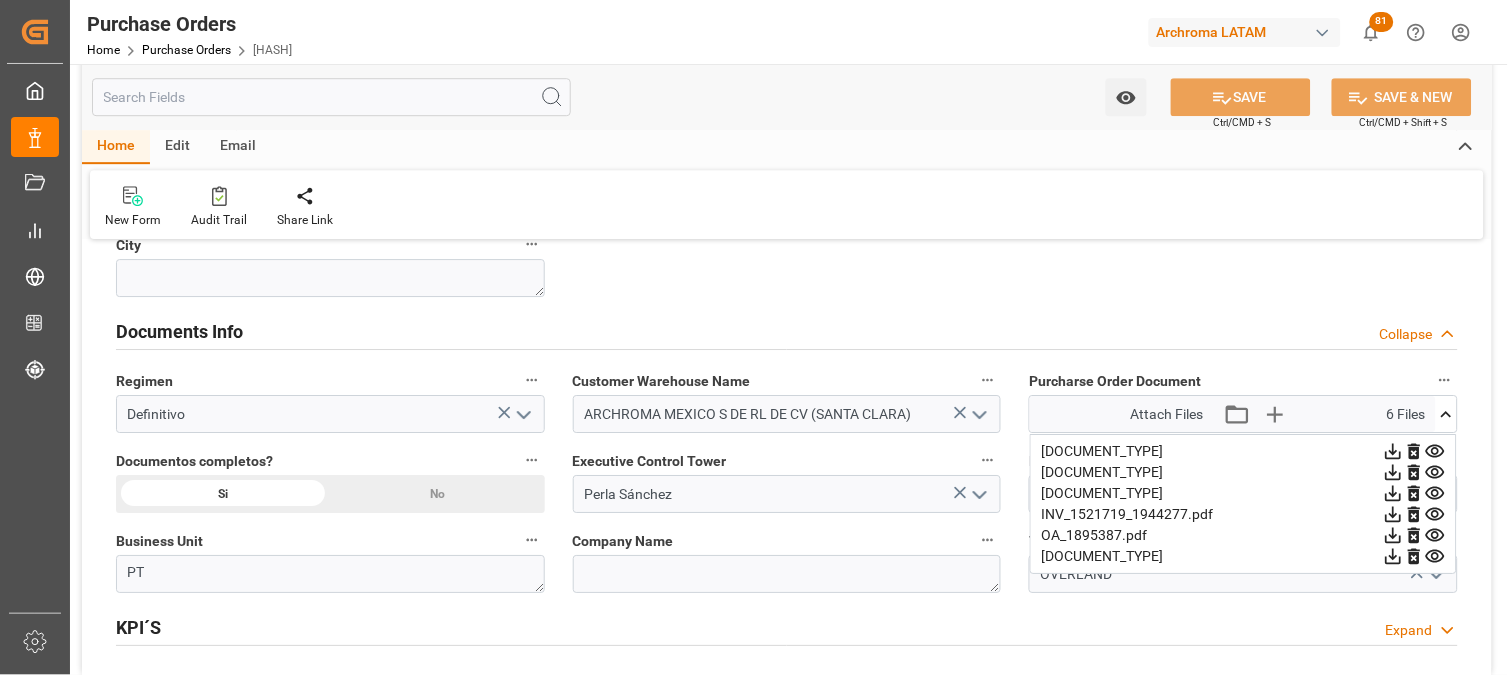 click 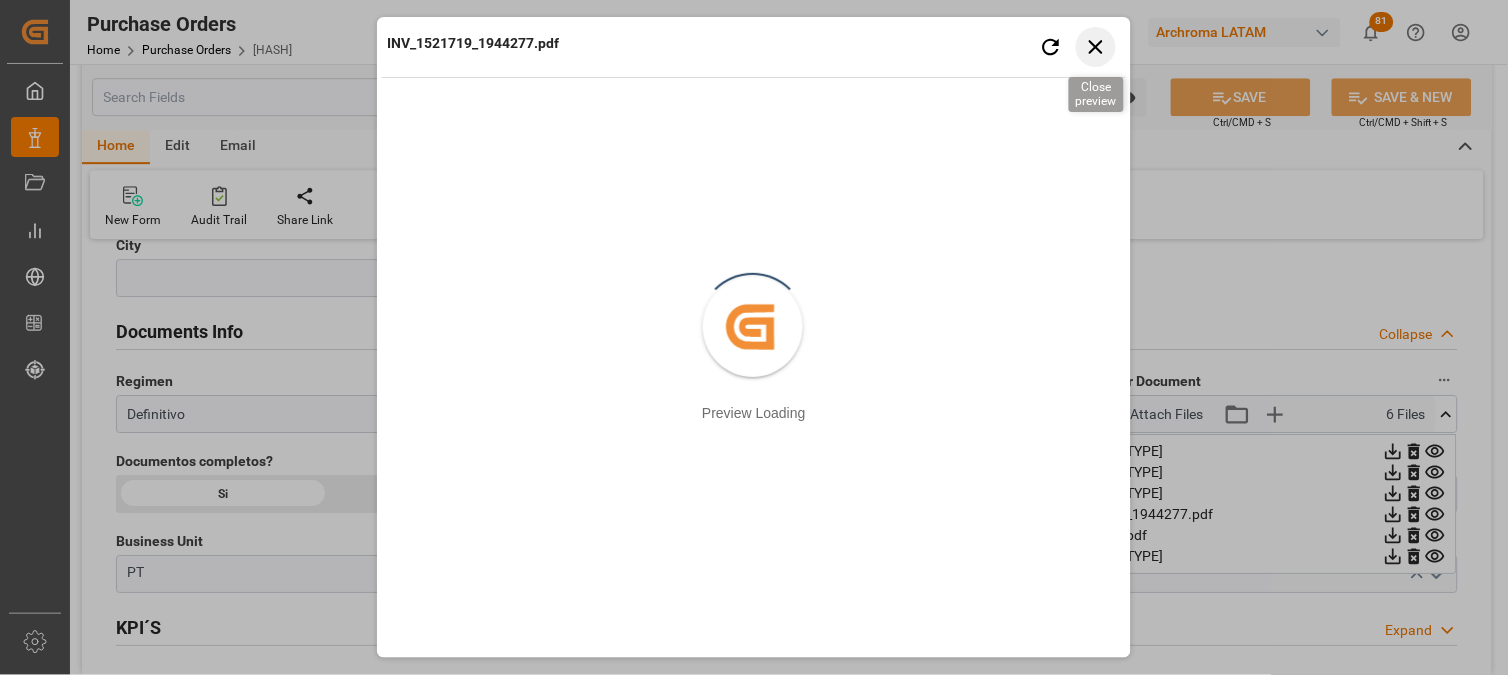 drag, startPoint x: 1098, startPoint y: 46, endPoint x: 1021, endPoint y: 124, distance: 109.60383 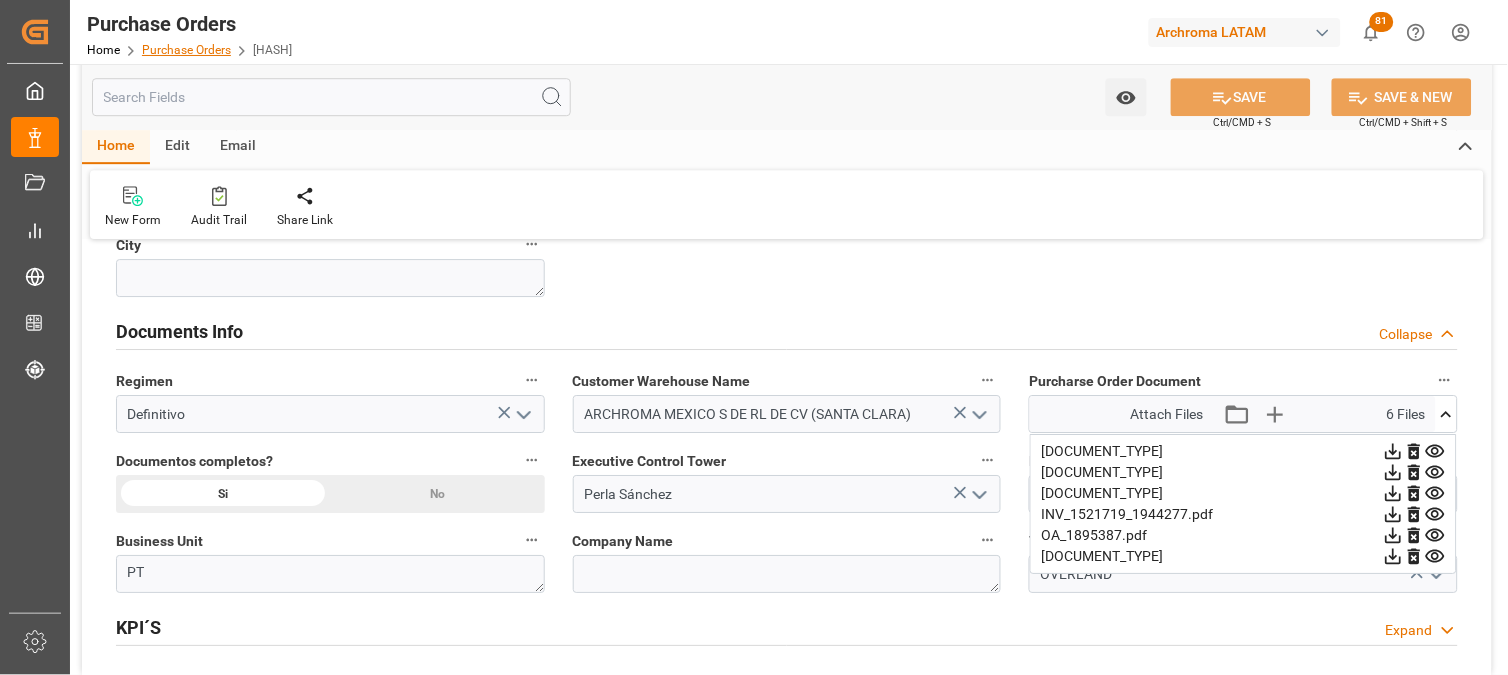 click on "Purchase Orders" at bounding box center (186, 50) 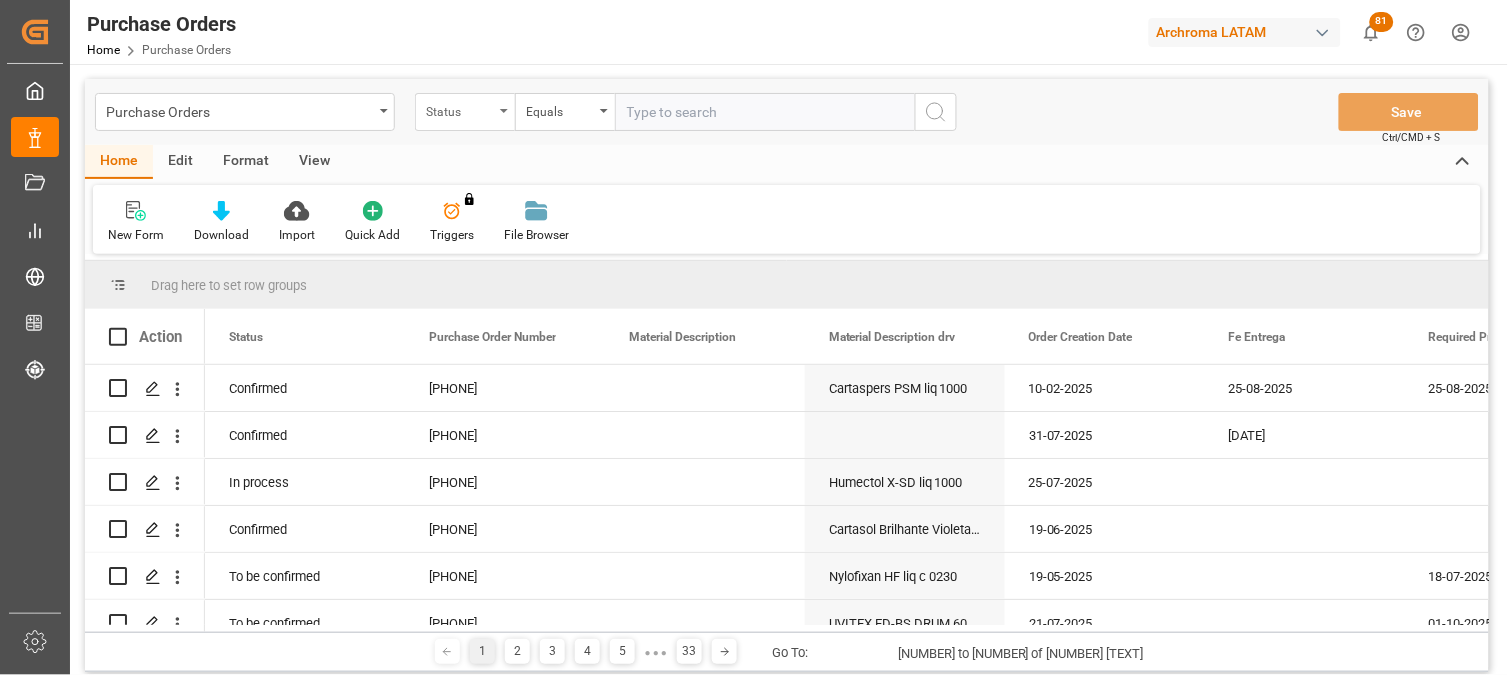click on "Status" at bounding box center (460, 109) 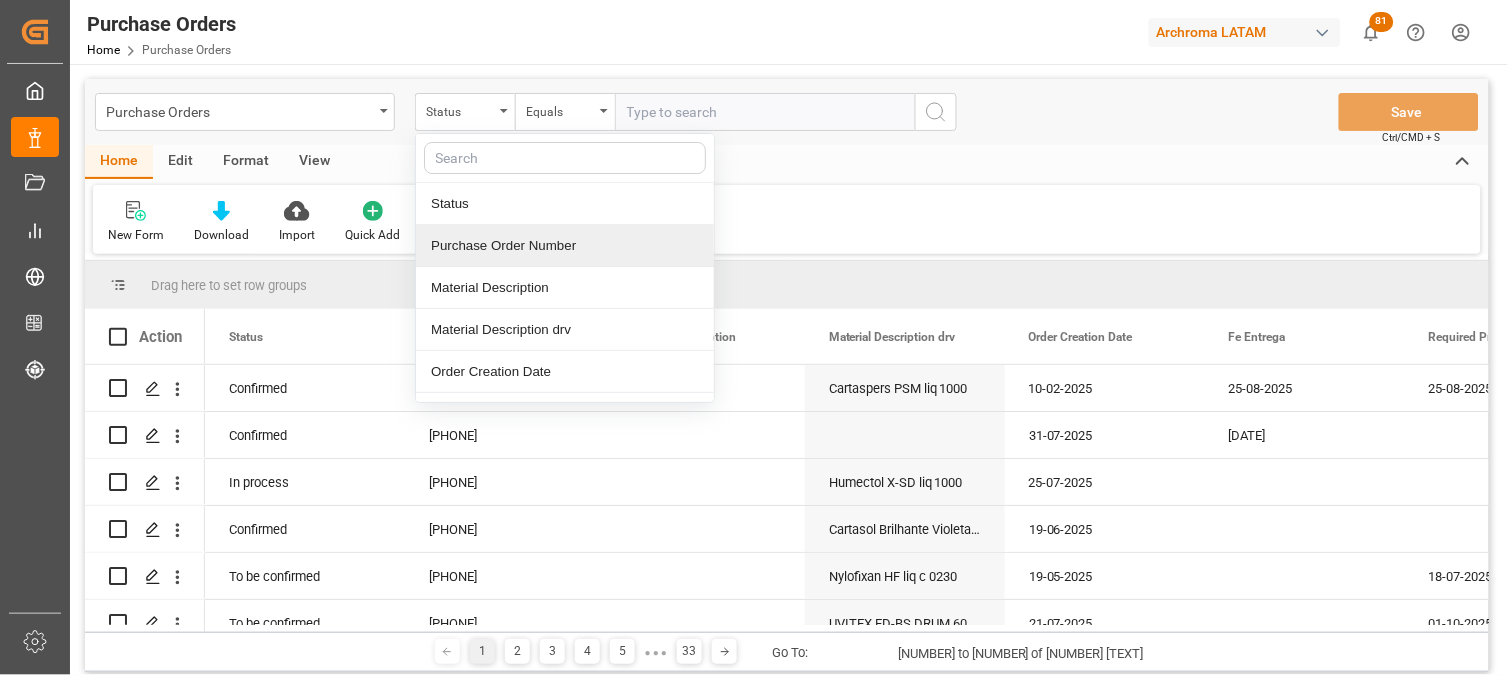 click on "Purchase Order Number" at bounding box center [565, 246] 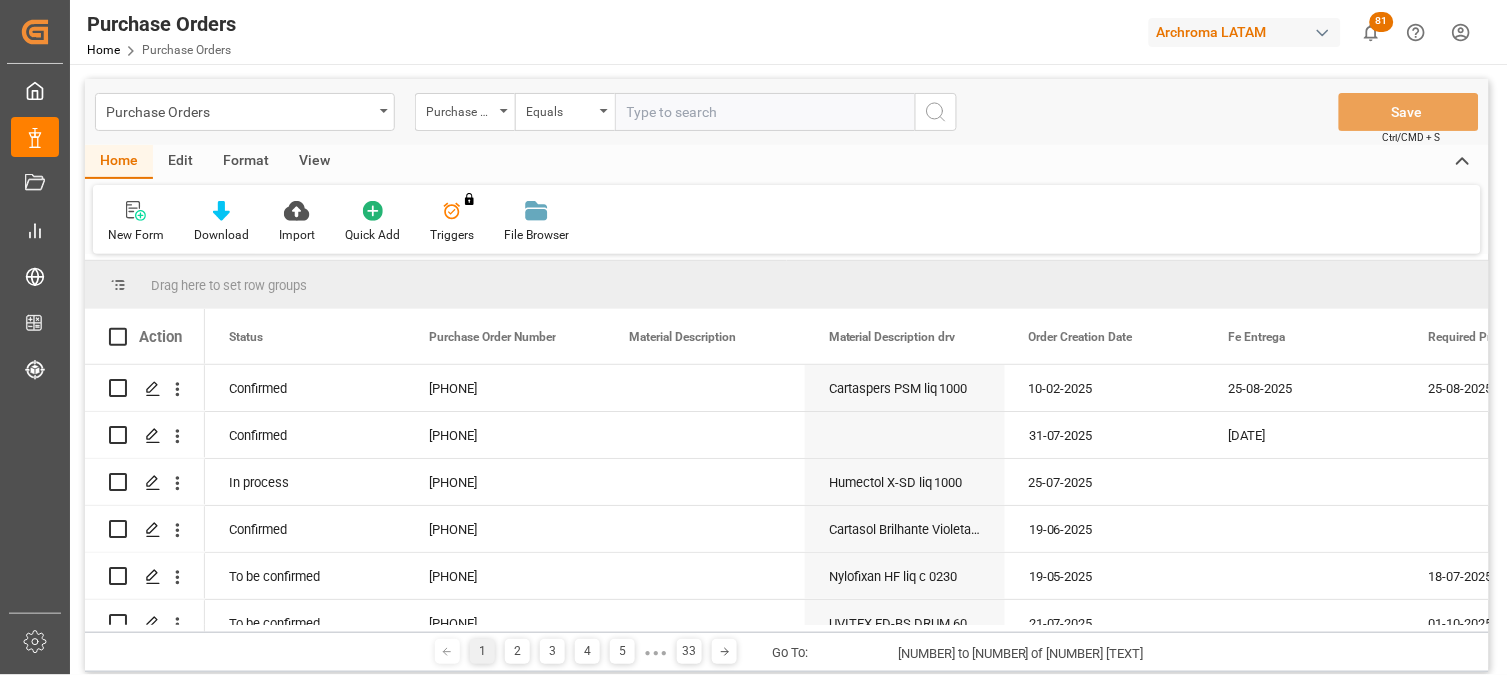 click at bounding box center (765, 112) 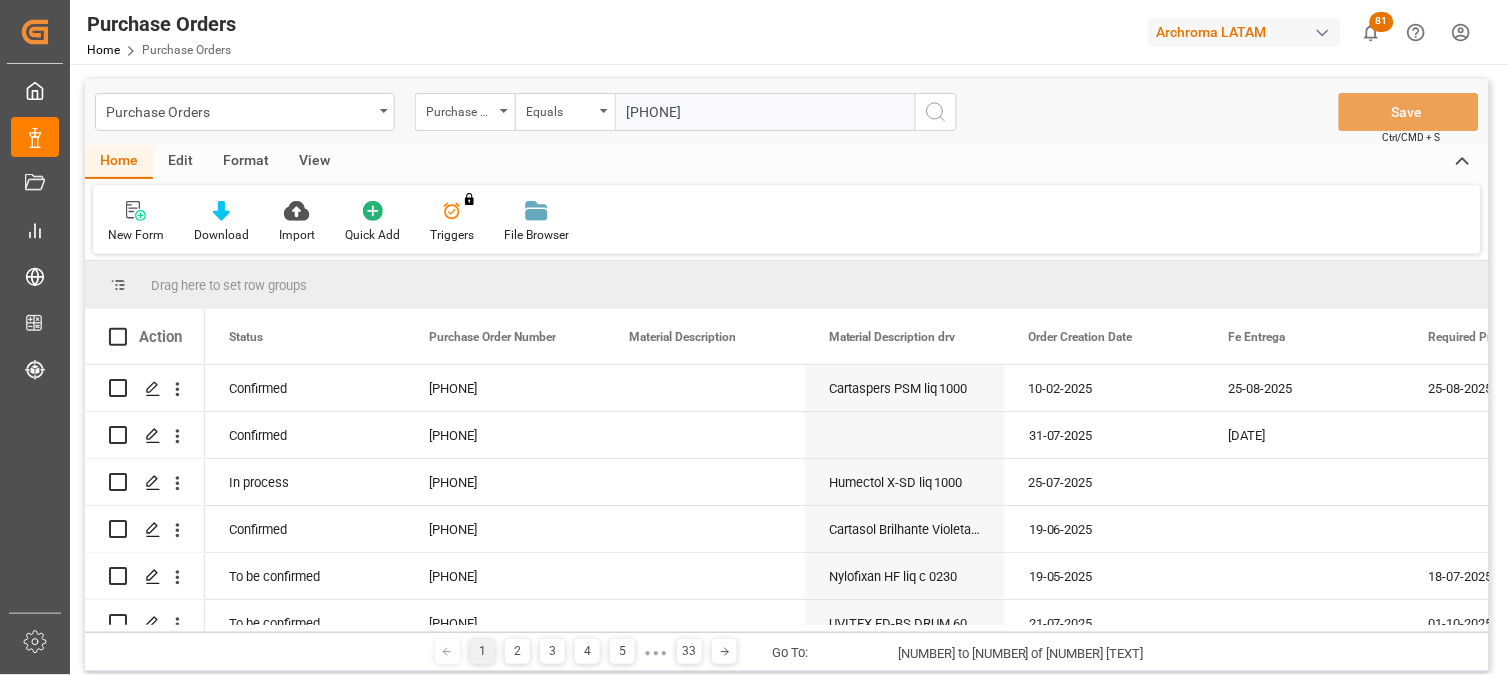 type on "[PHONE]" 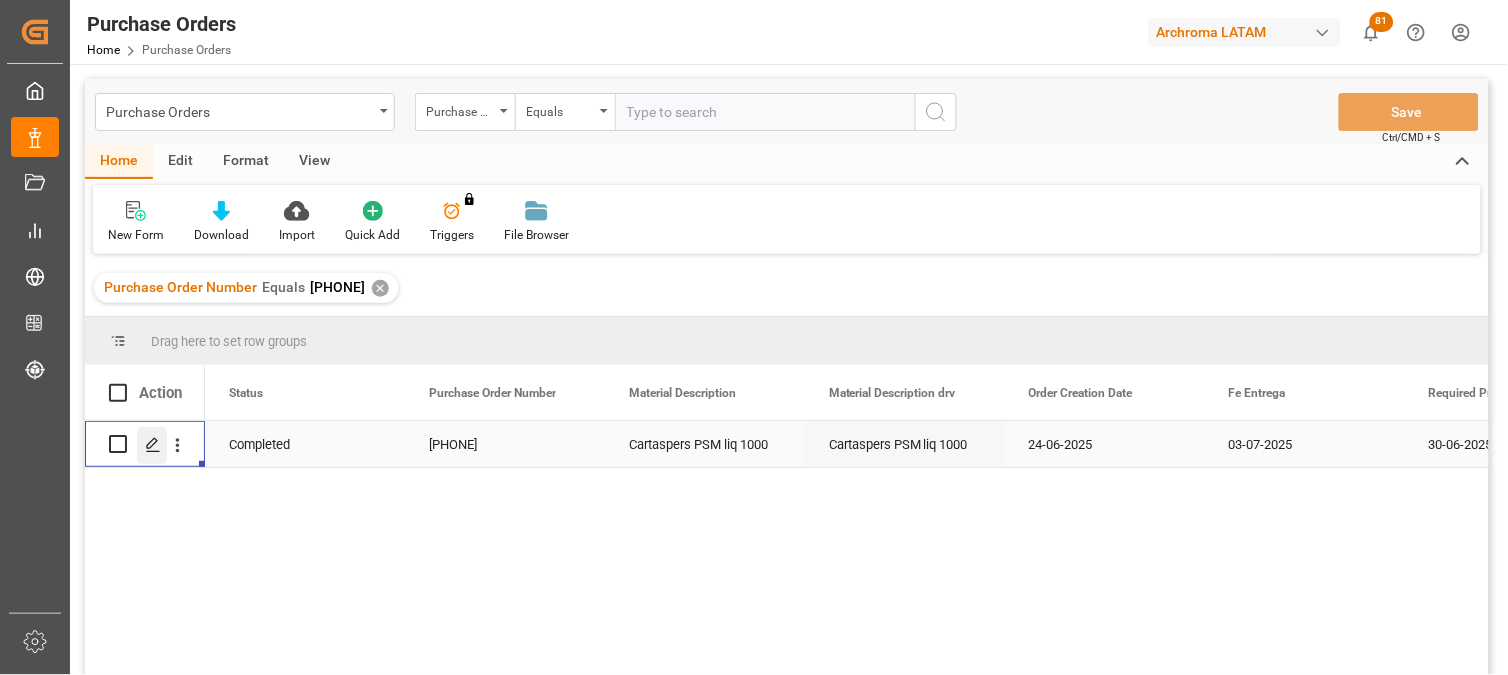 click 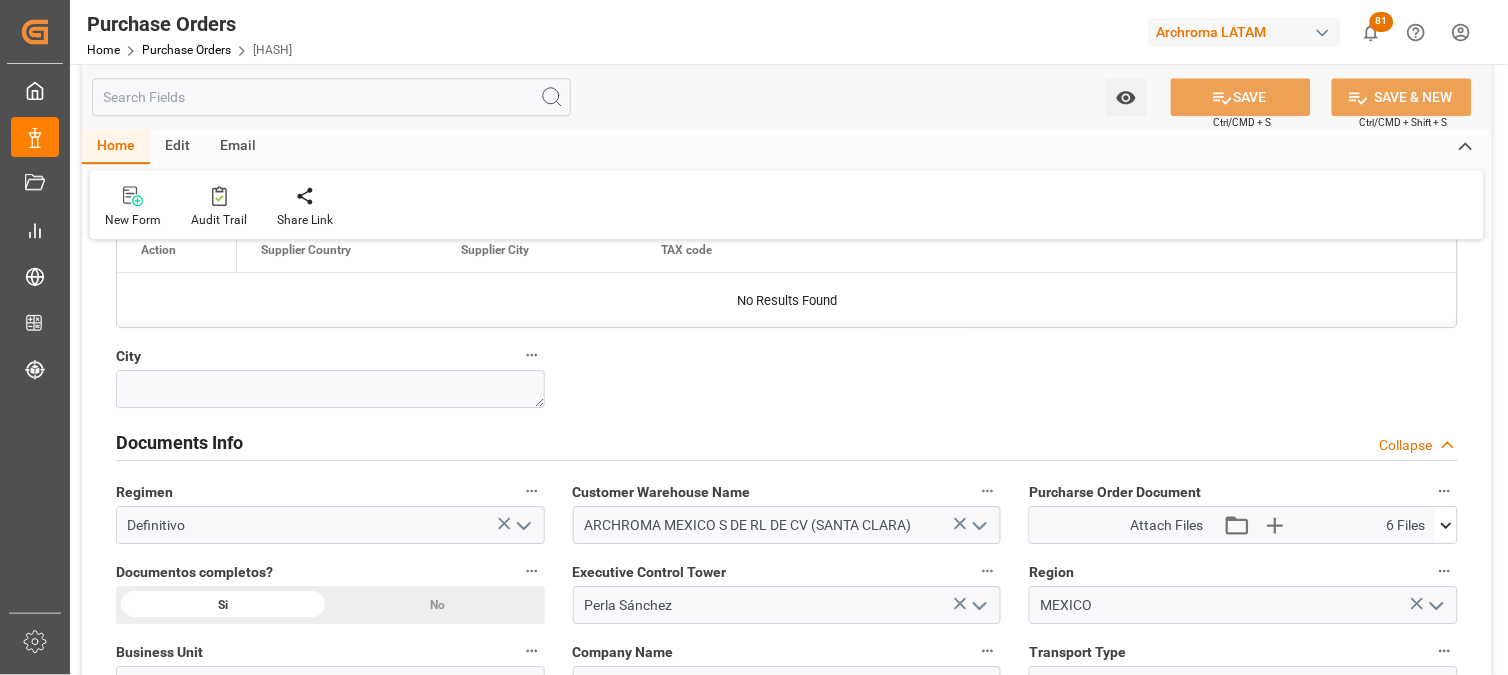 scroll, scrollTop: 1333, scrollLeft: 0, axis: vertical 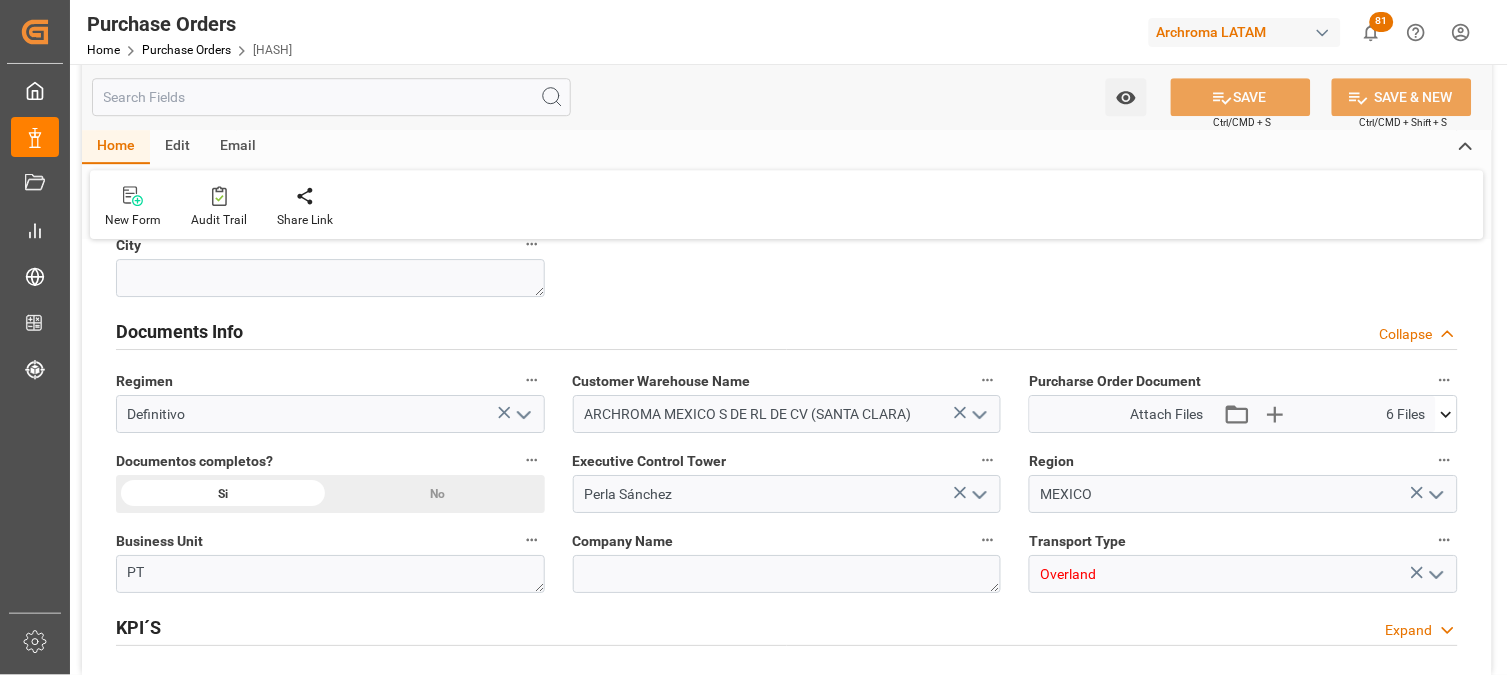 click 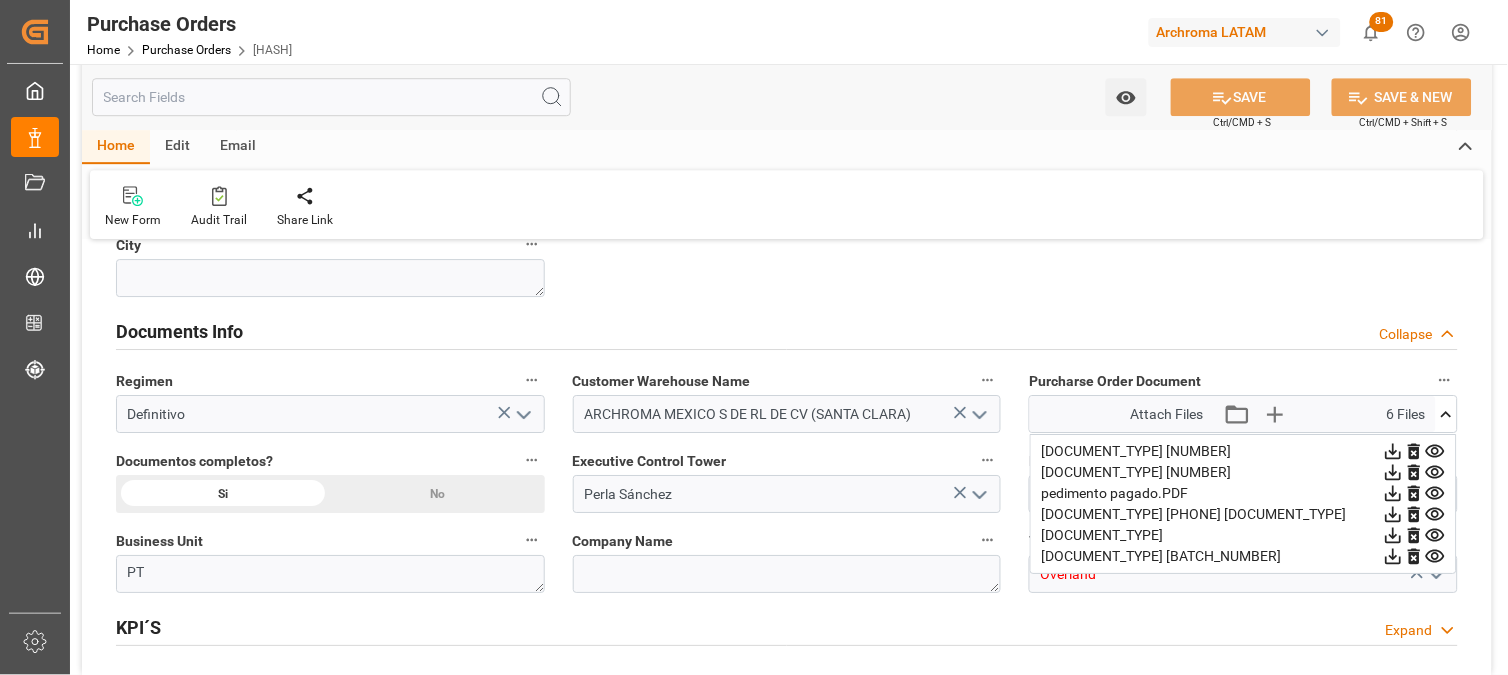 click 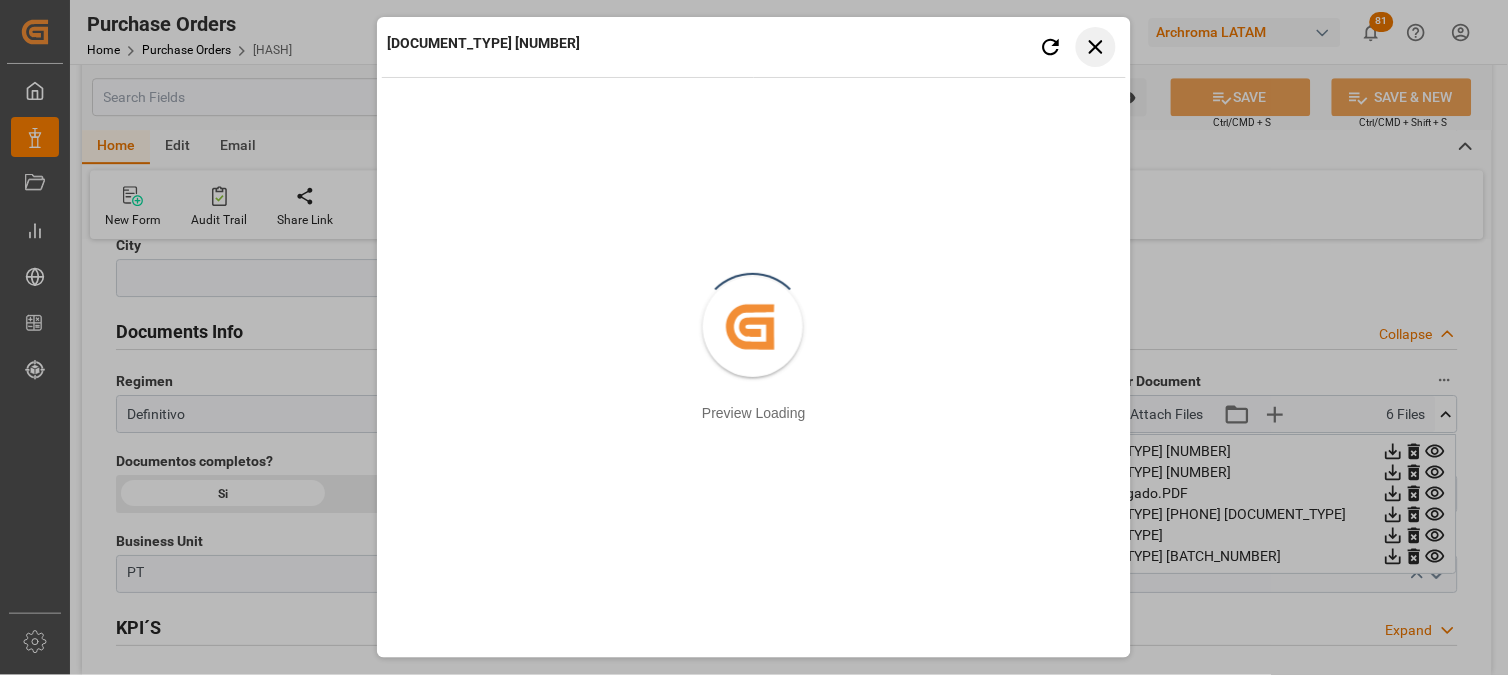 drag, startPoint x: 1103, startPoint y: 45, endPoint x: 855, endPoint y: 128, distance: 261.52057 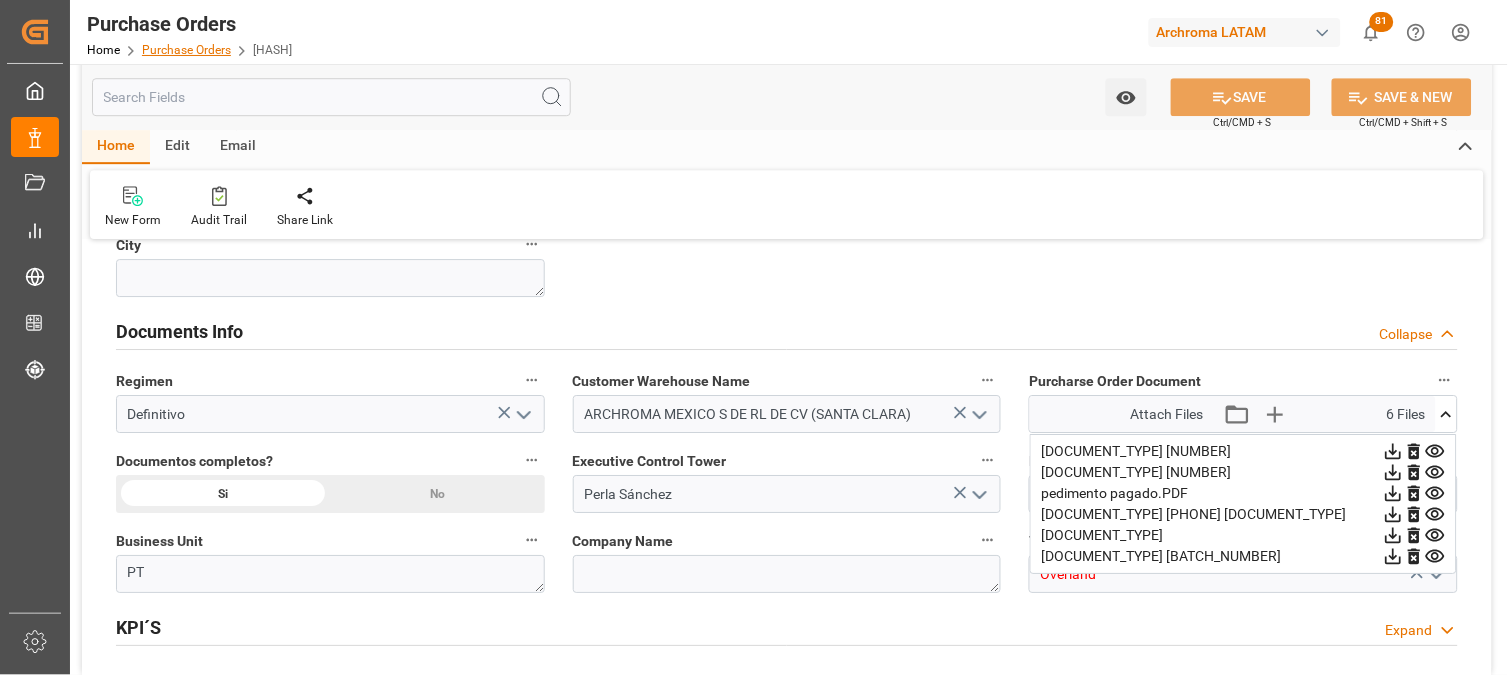 click on "Purchase Orders" at bounding box center (186, 50) 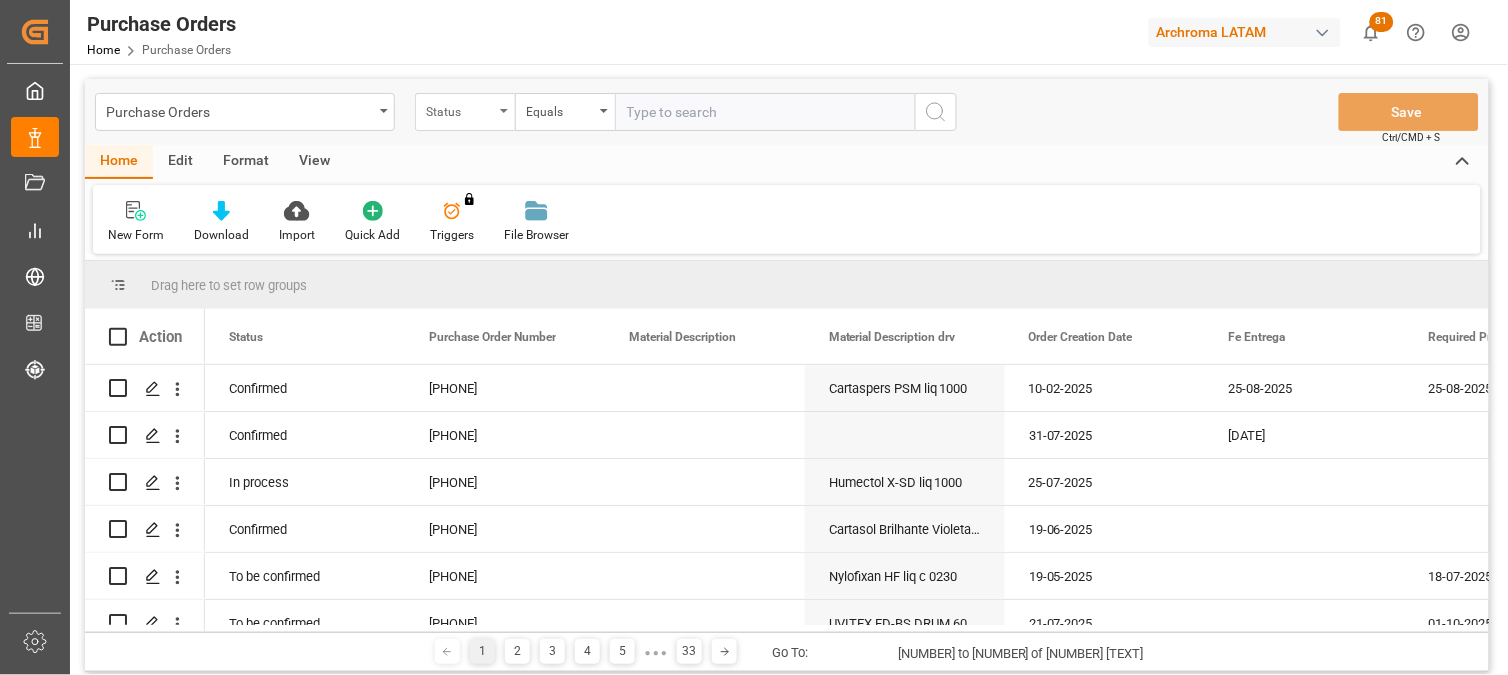 click on "Status" at bounding box center (465, 112) 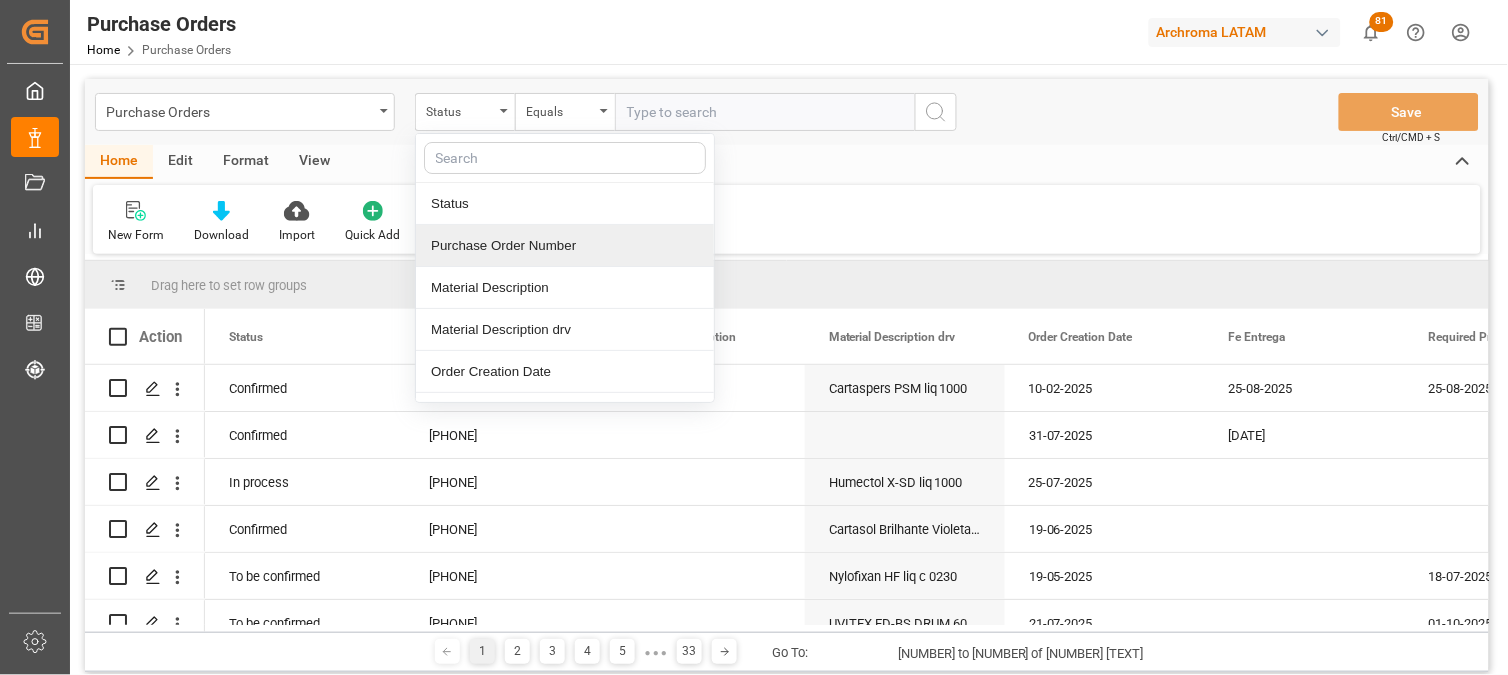click on "Purchase Order Number" at bounding box center (565, 246) 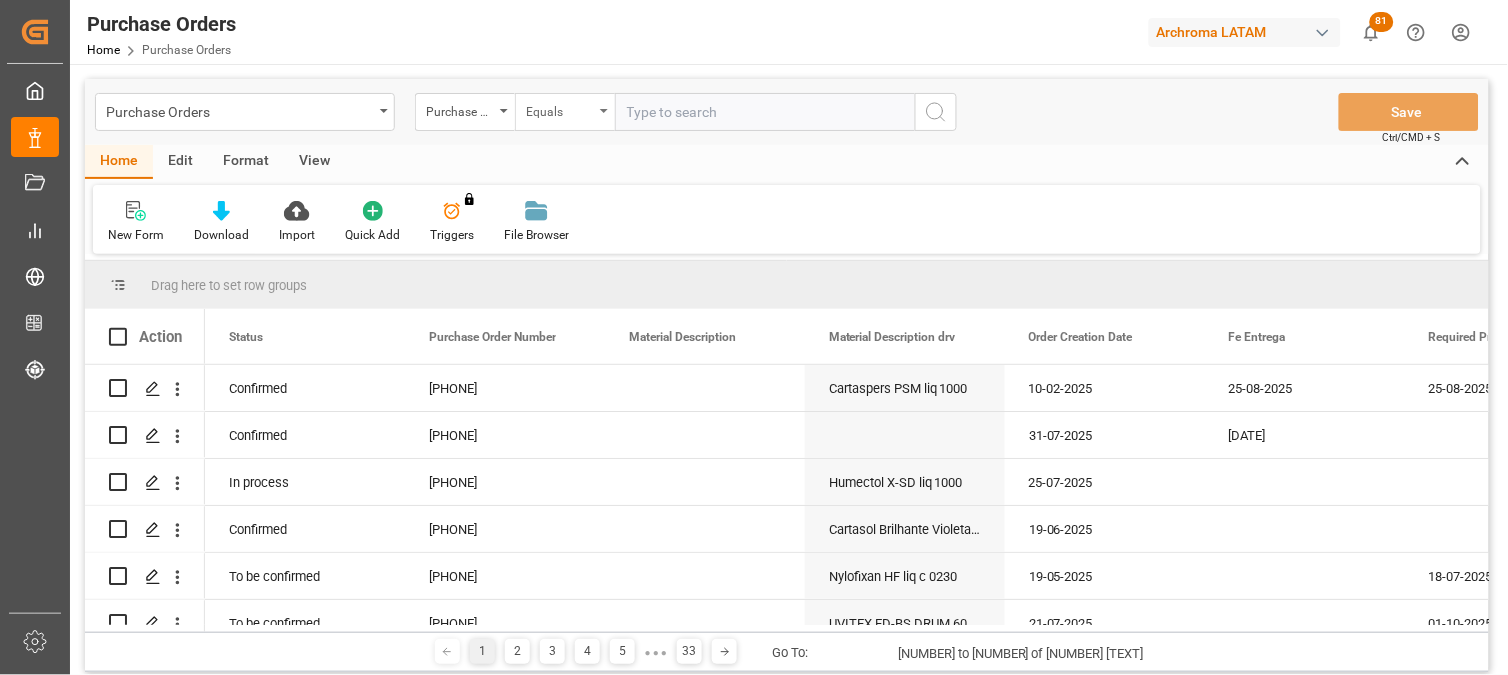click on "Equals" at bounding box center (560, 109) 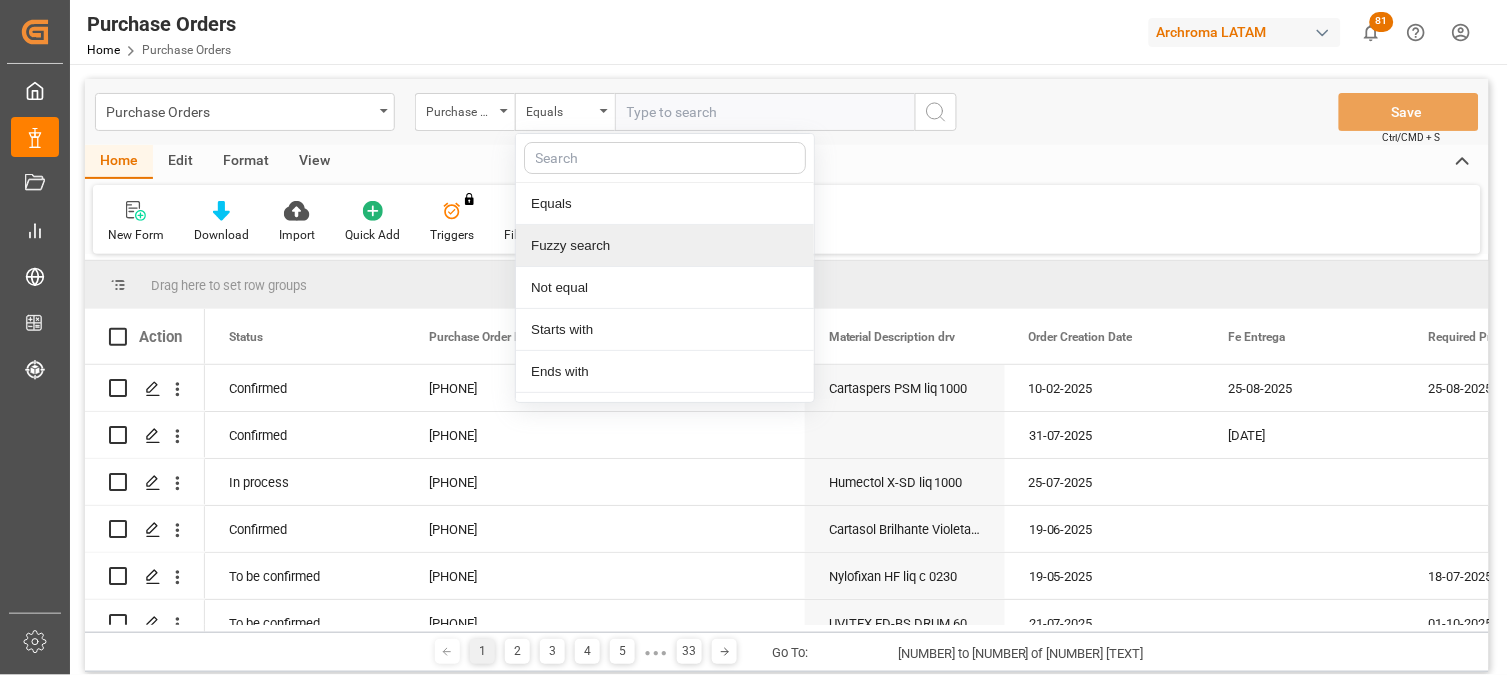 click on "Fuzzy search" at bounding box center (665, 246) 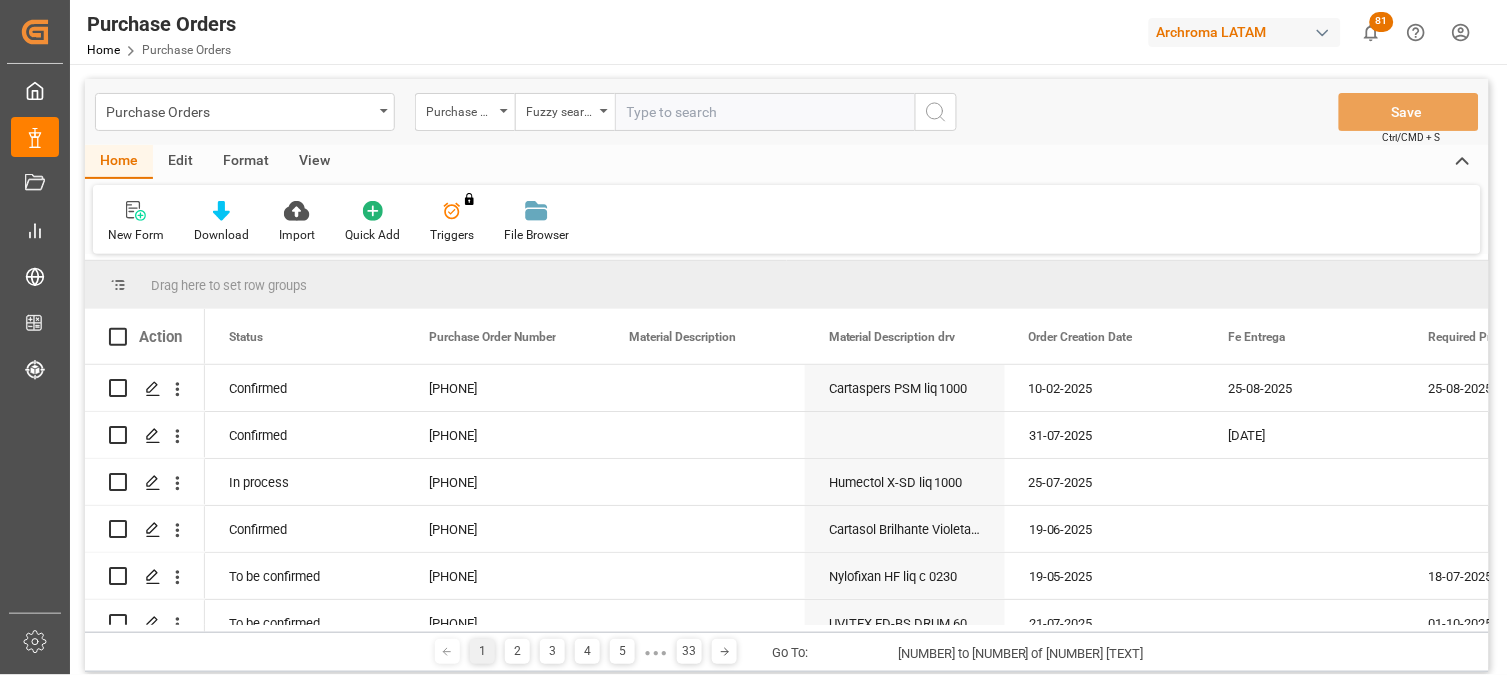 paste on "[PHONE]" 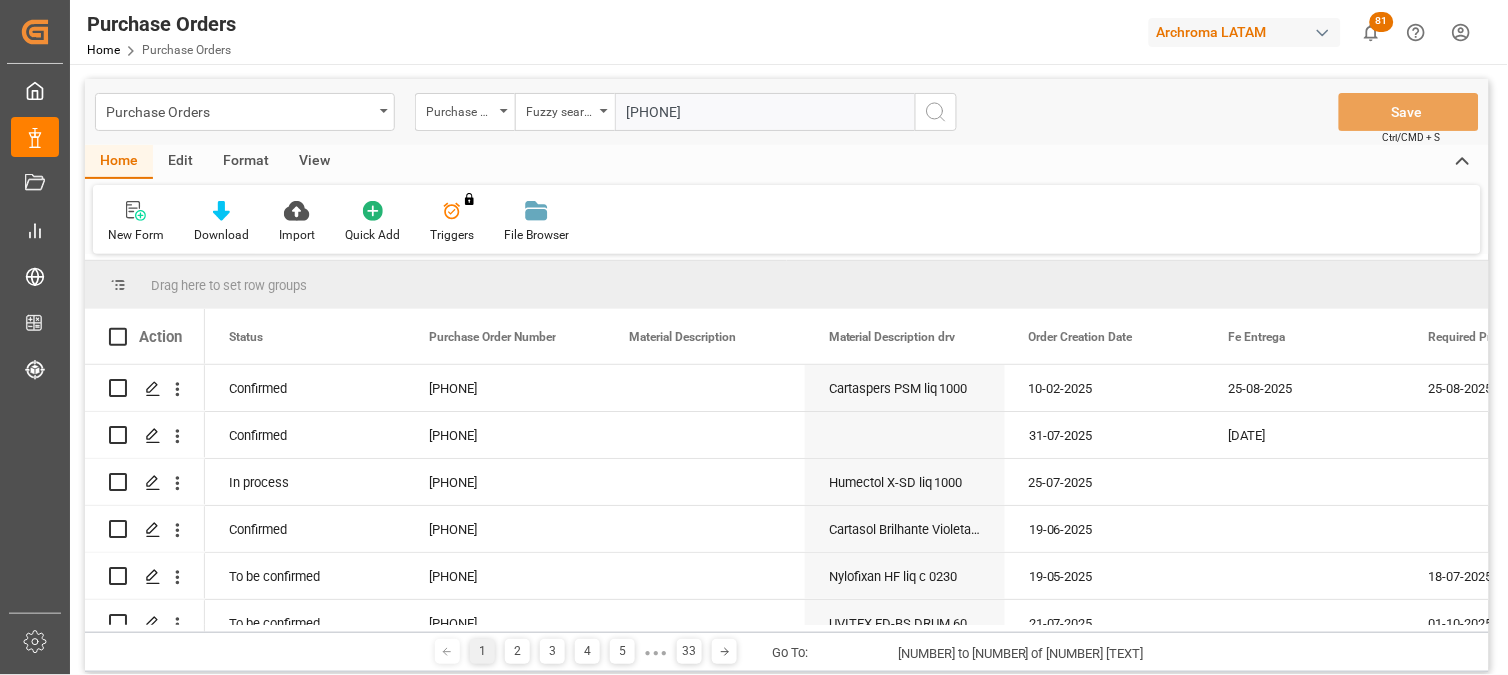 type on "[PHONE]" 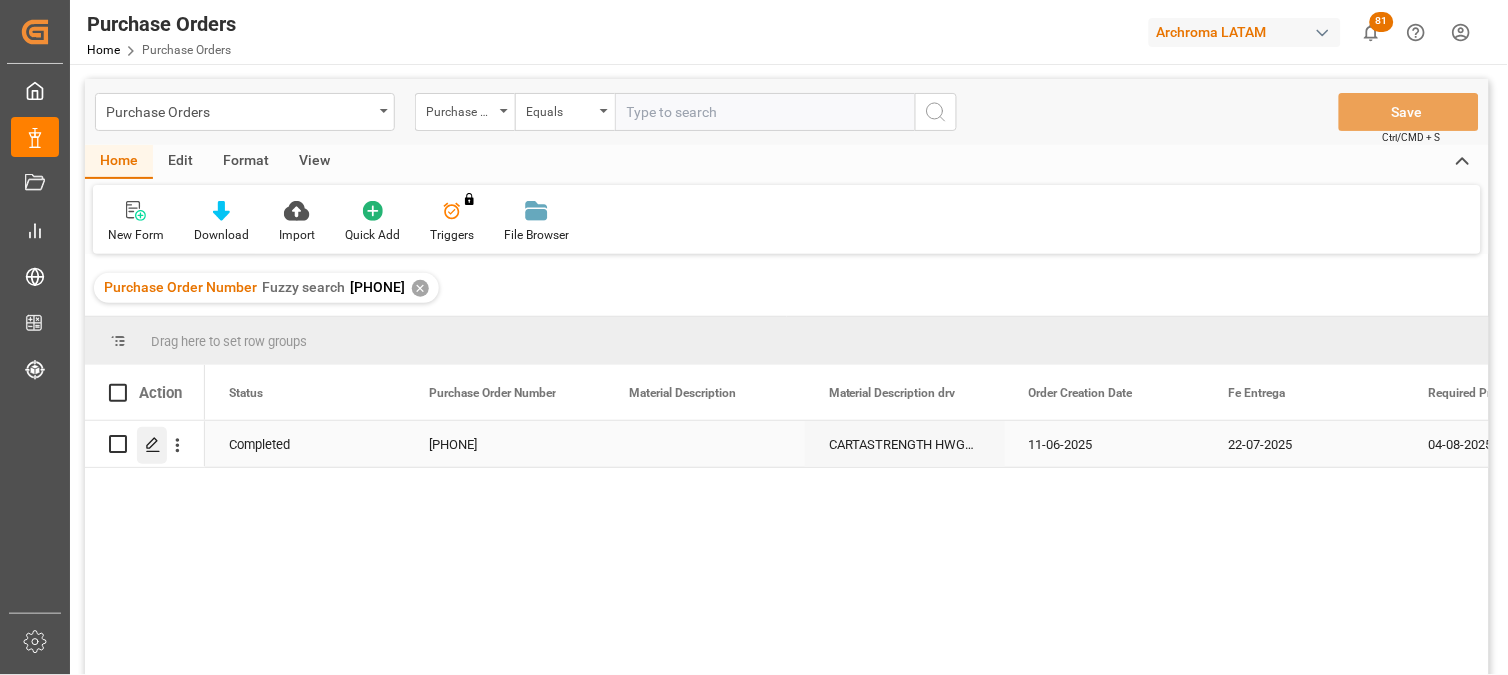 click 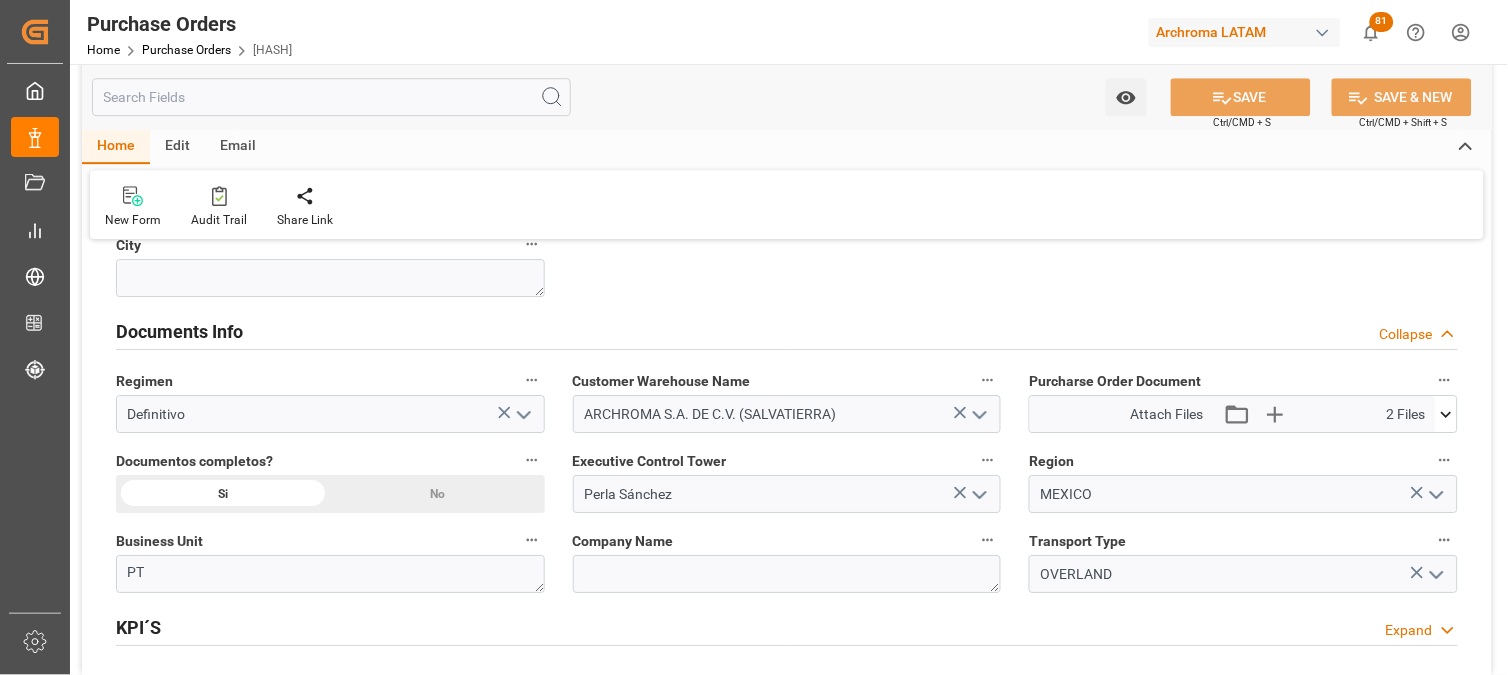 scroll, scrollTop: 1444, scrollLeft: 0, axis: vertical 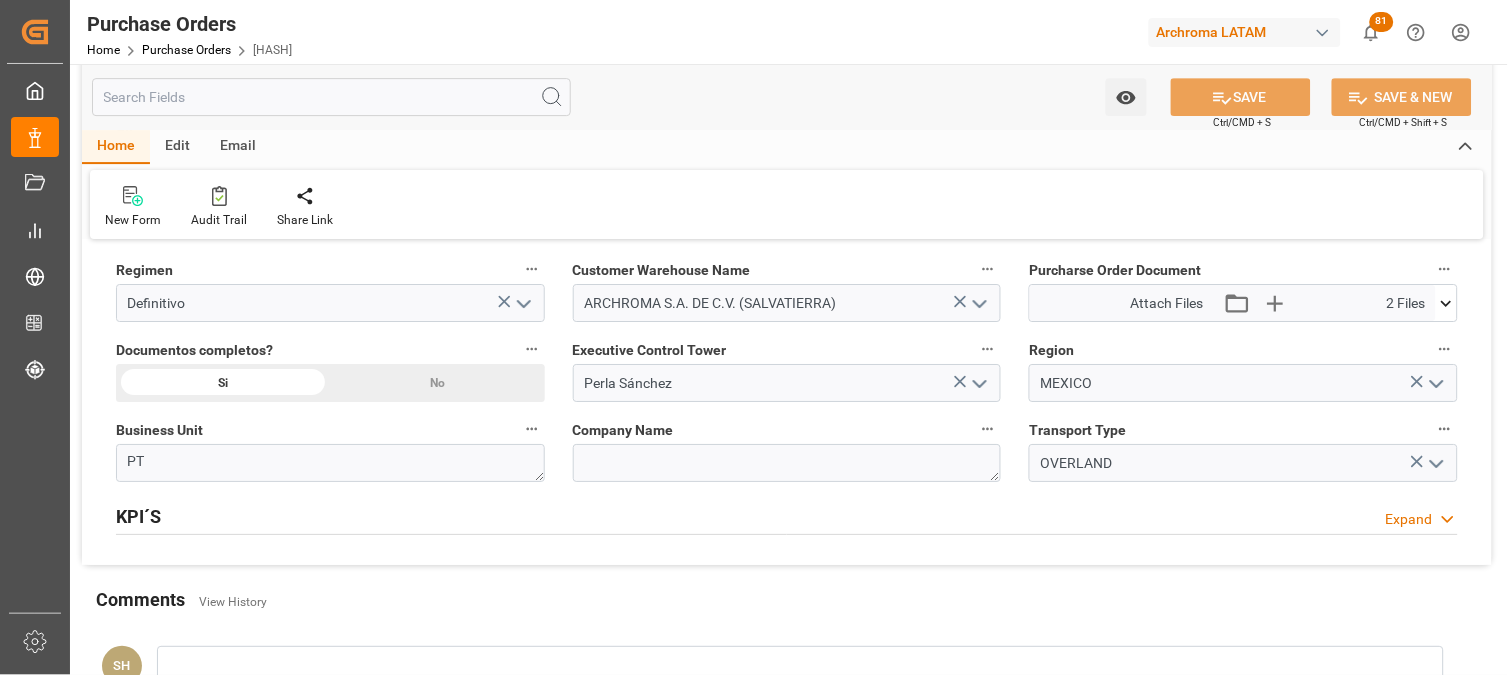 click 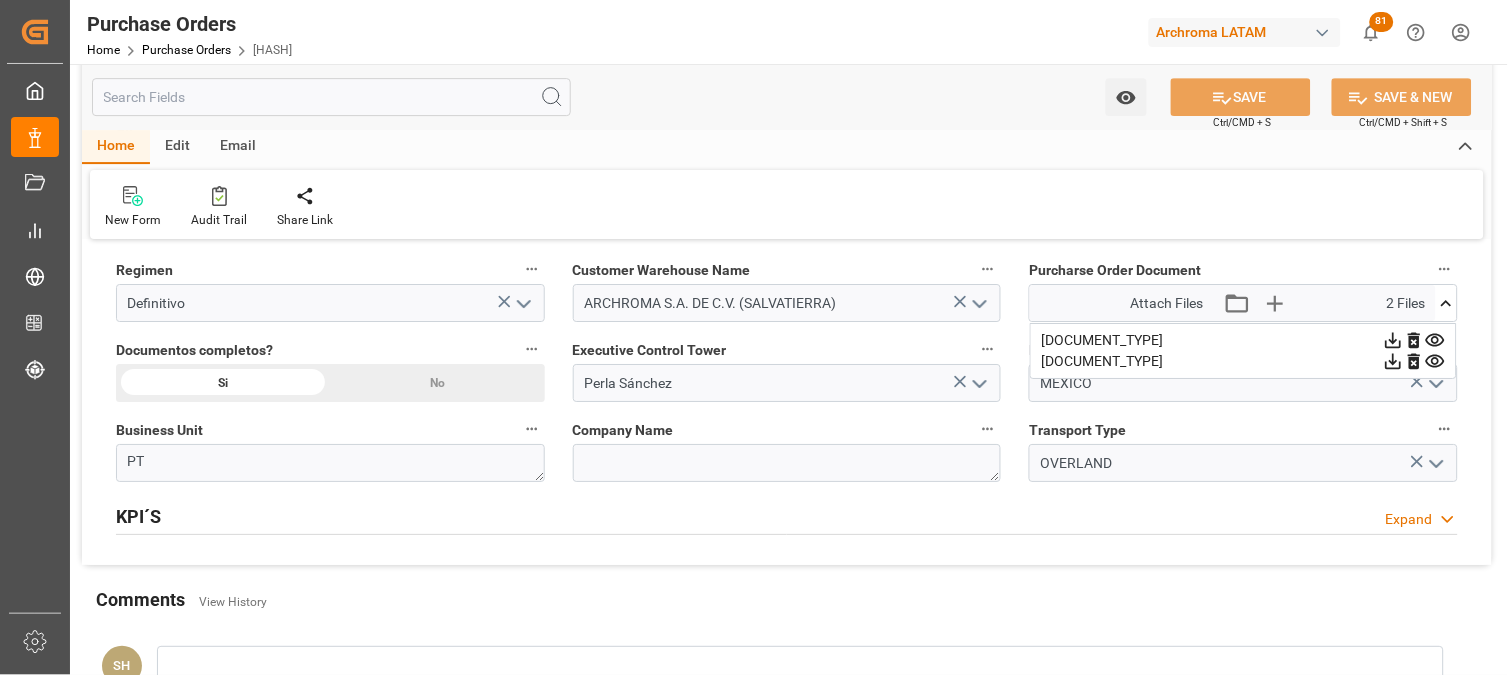 click 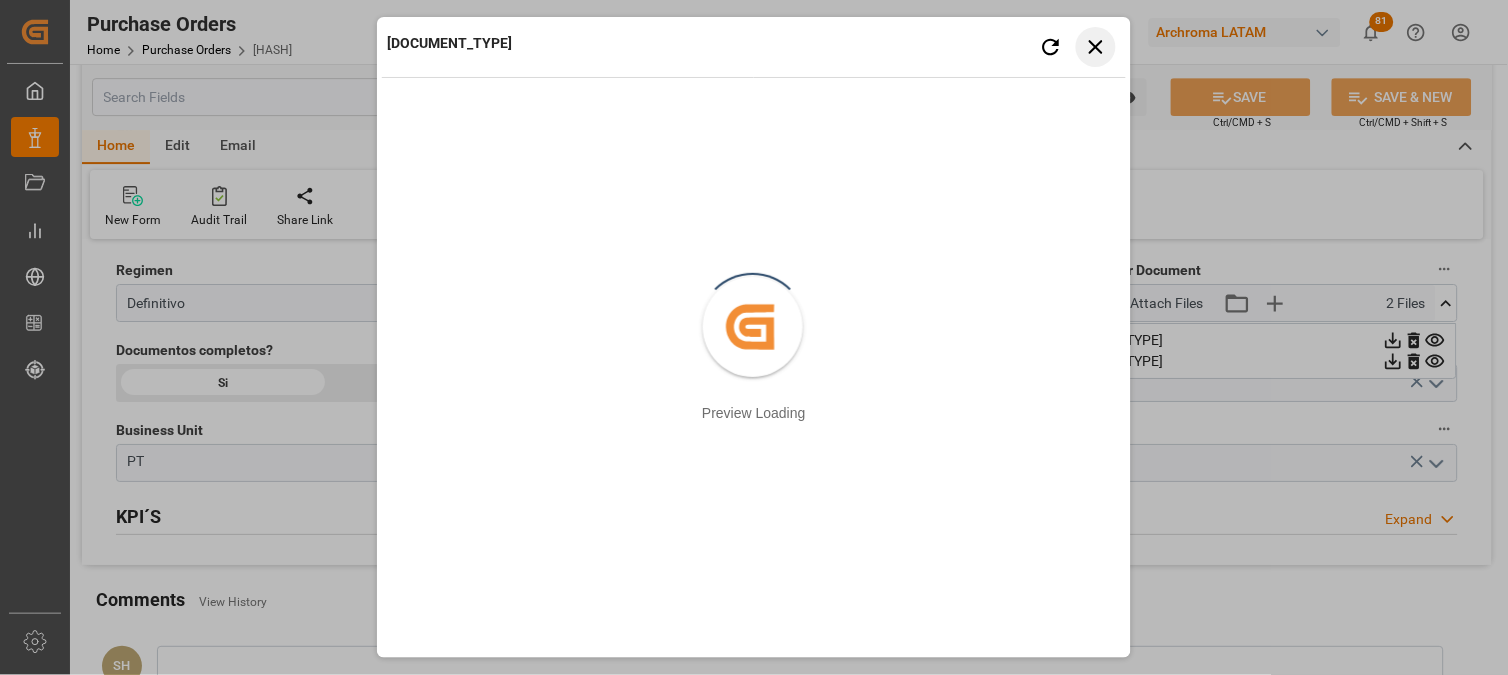 click on "Close preview" at bounding box center (1096, 47) 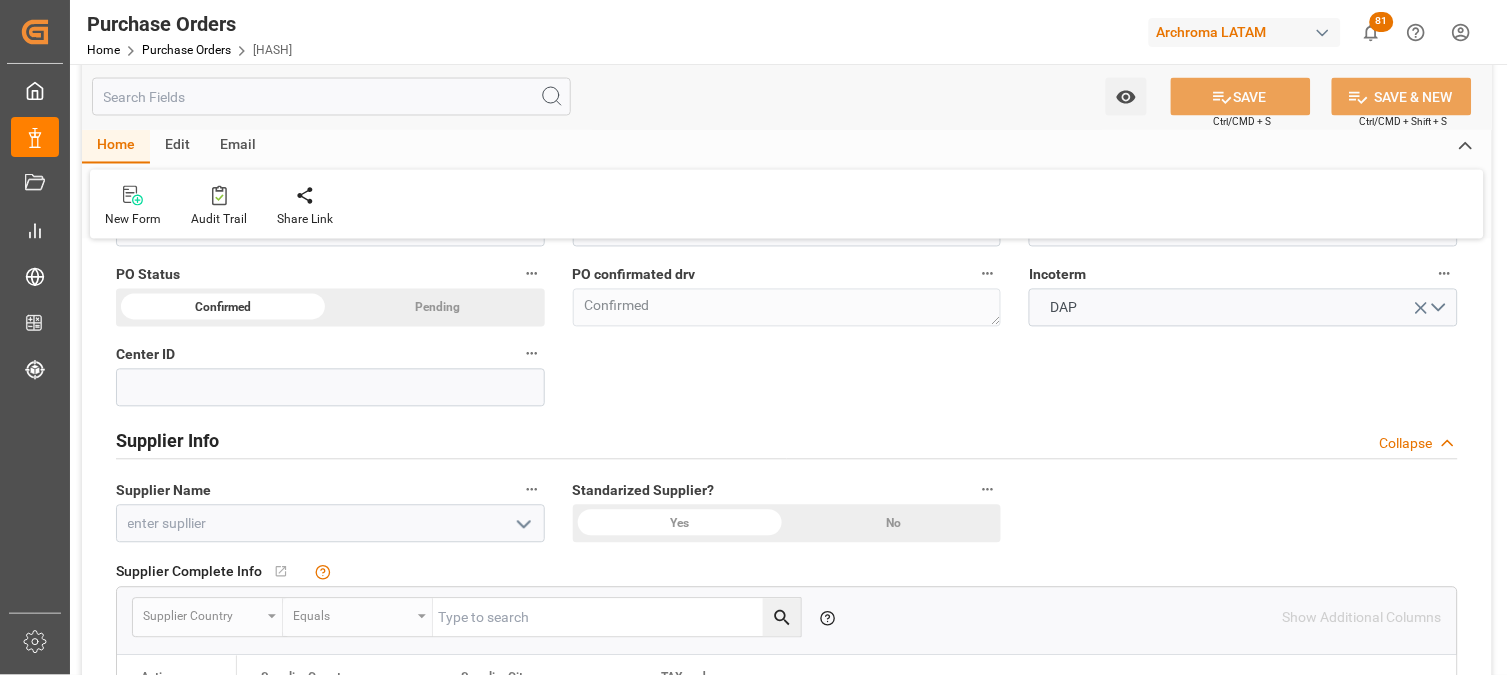scroll, scrollTop: 666, scrollLeft: 0, axis: vertical 